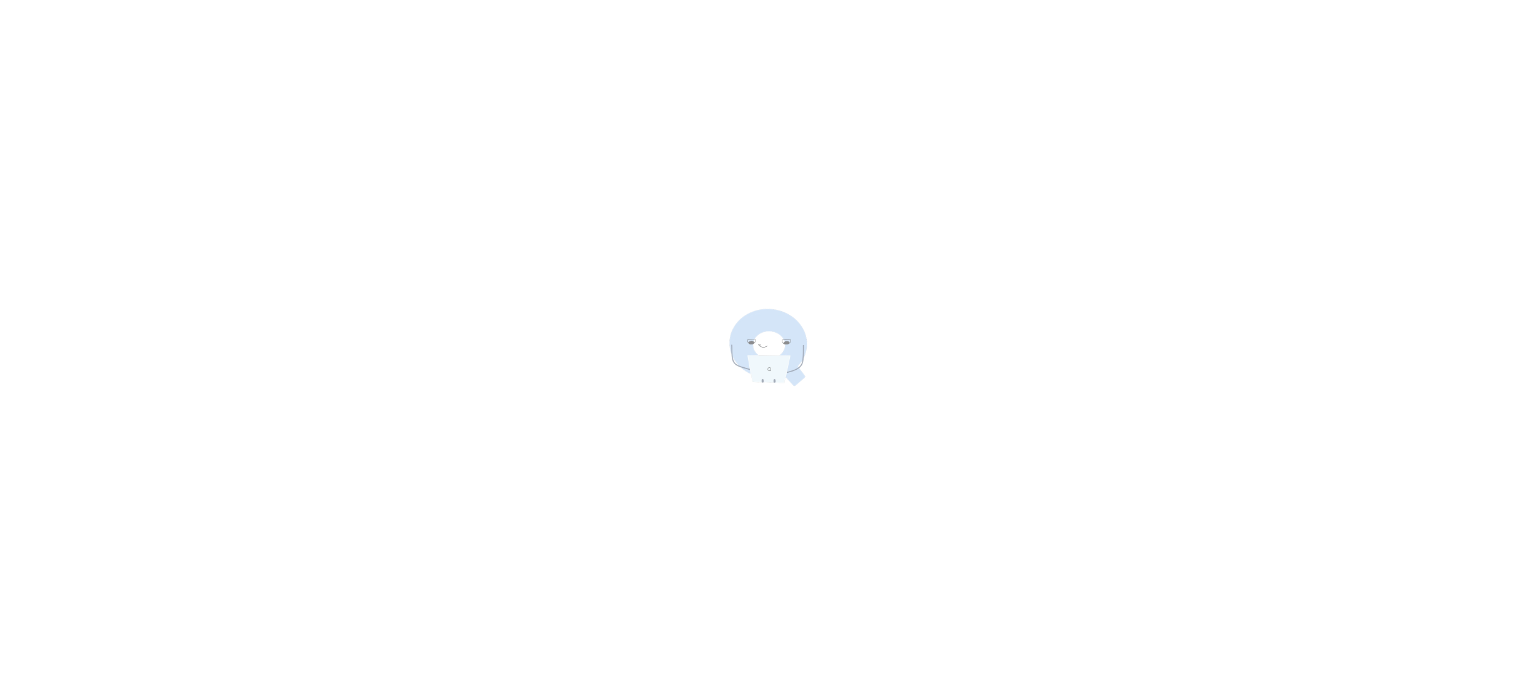 scroll, scrollTop: 0, scrollLeft: 0, axis: both 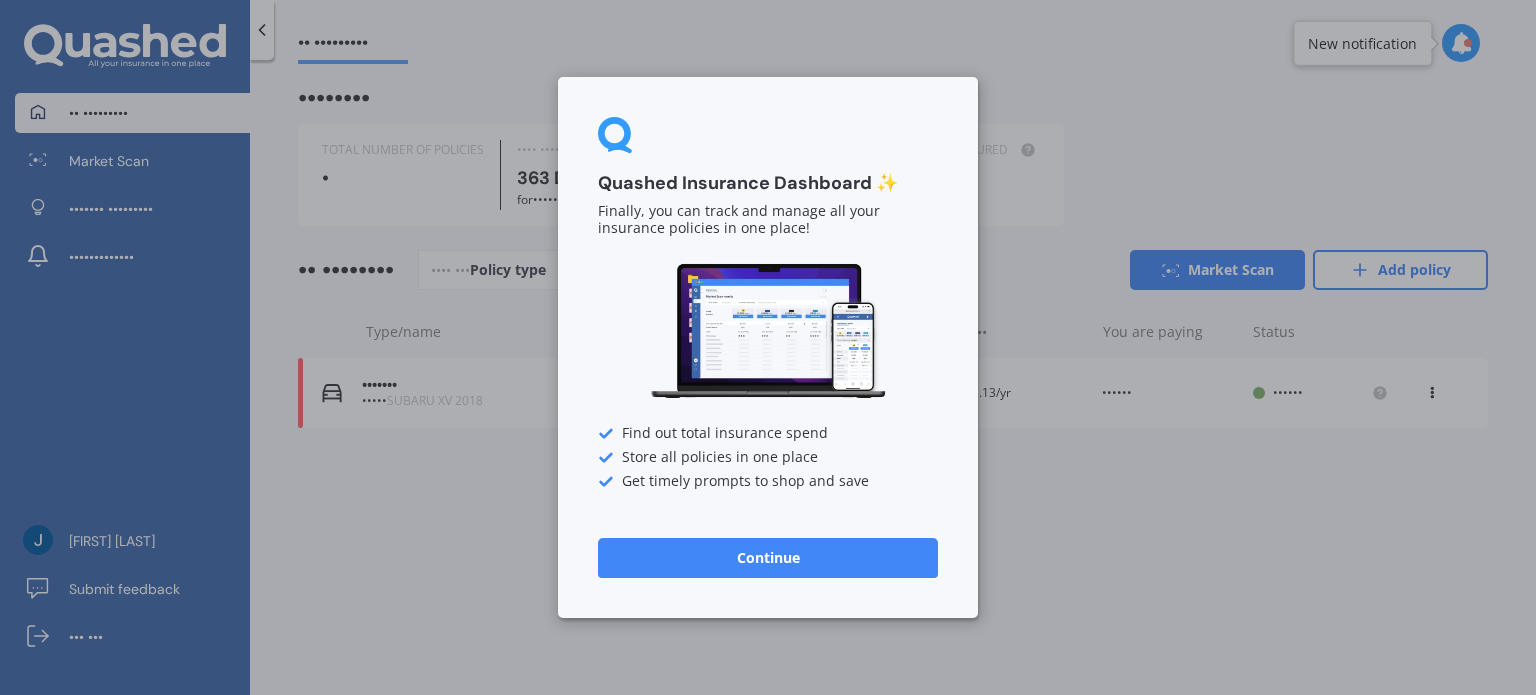 click on "Continue" at bounding box center (768, 558) 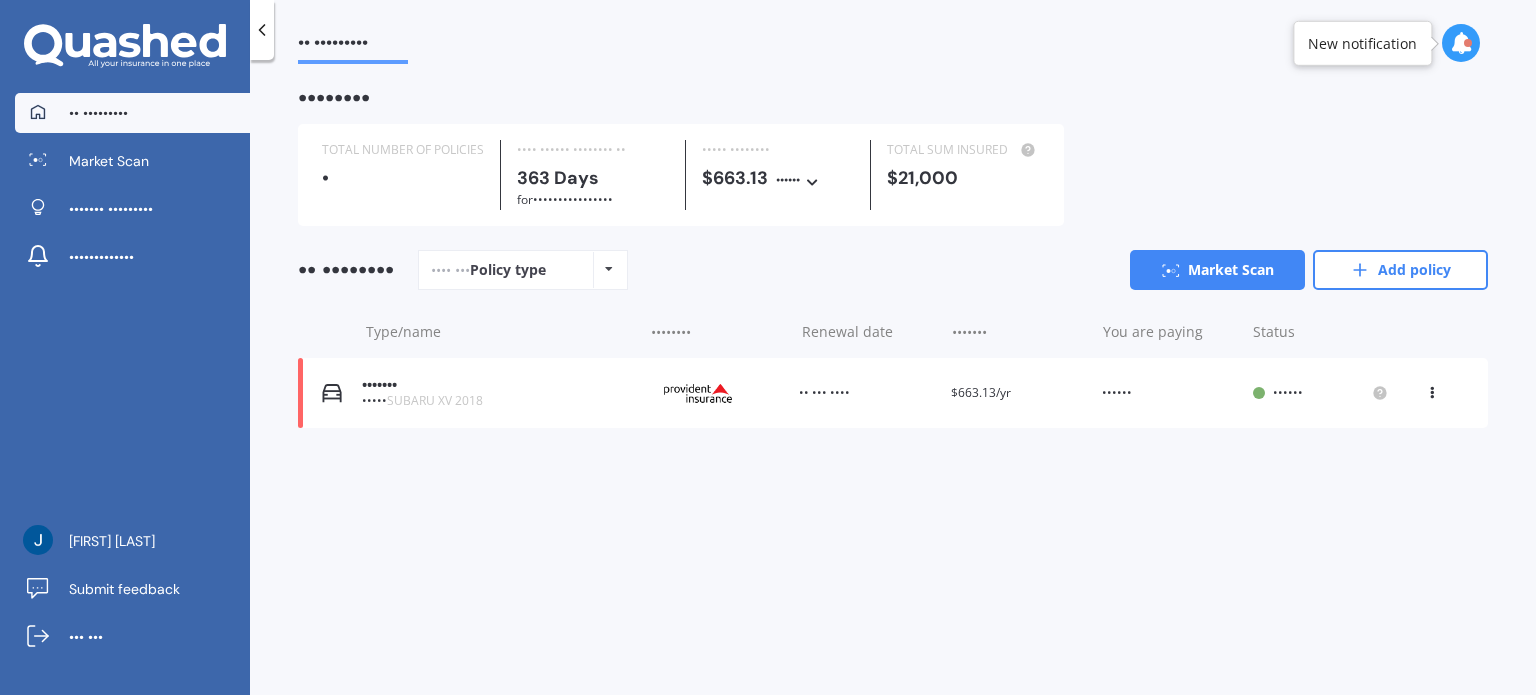 click on "New notification" at bounding box center [1362, 43] 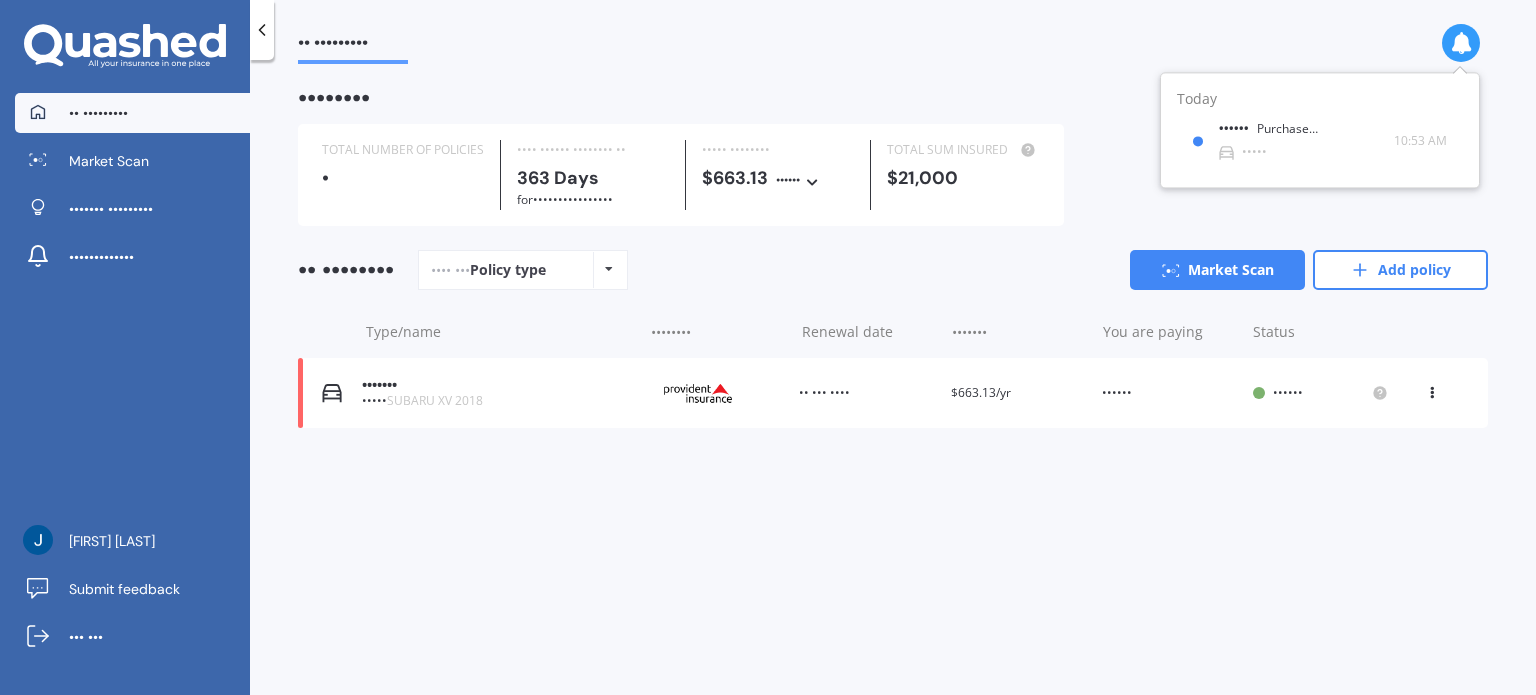 click on "•• •••••••••" at bounding box center [98, 113] 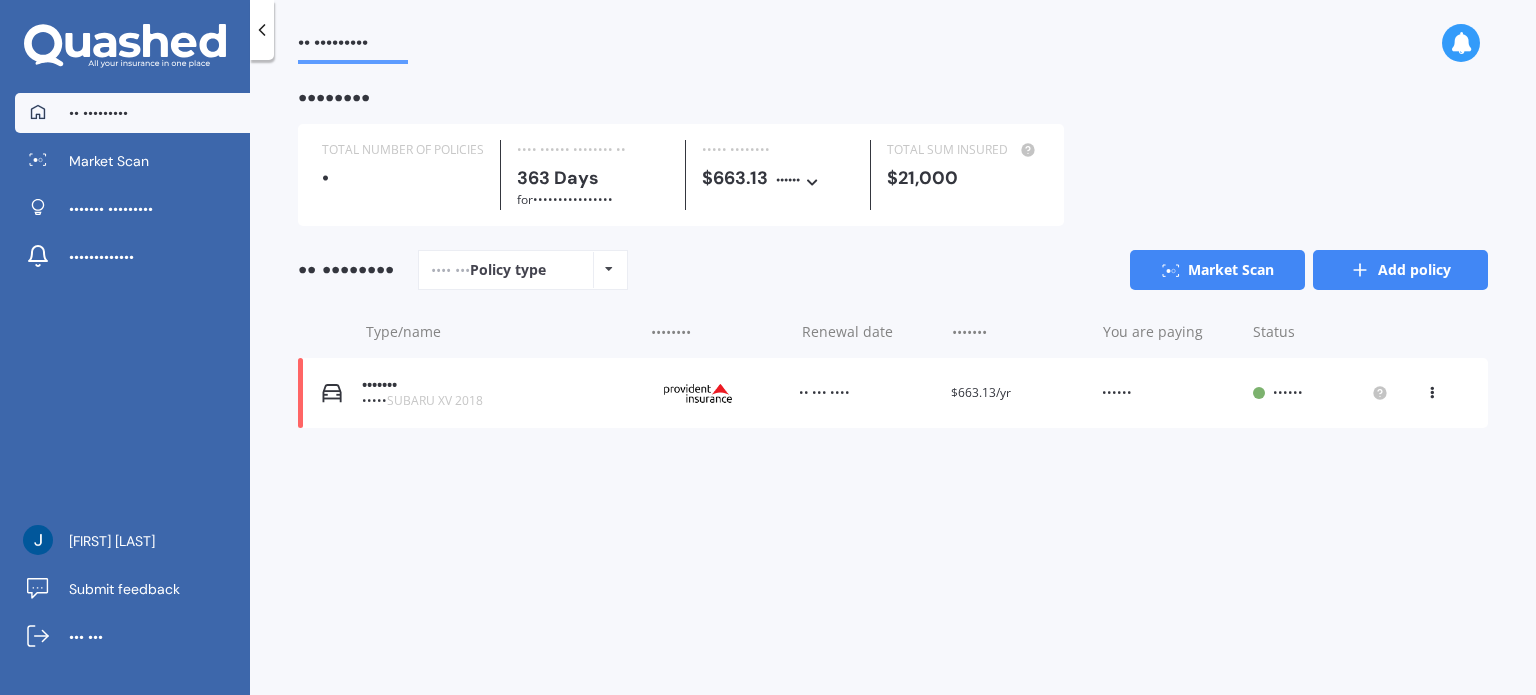 click on "Add policy" at bounding box center [1400, 270] 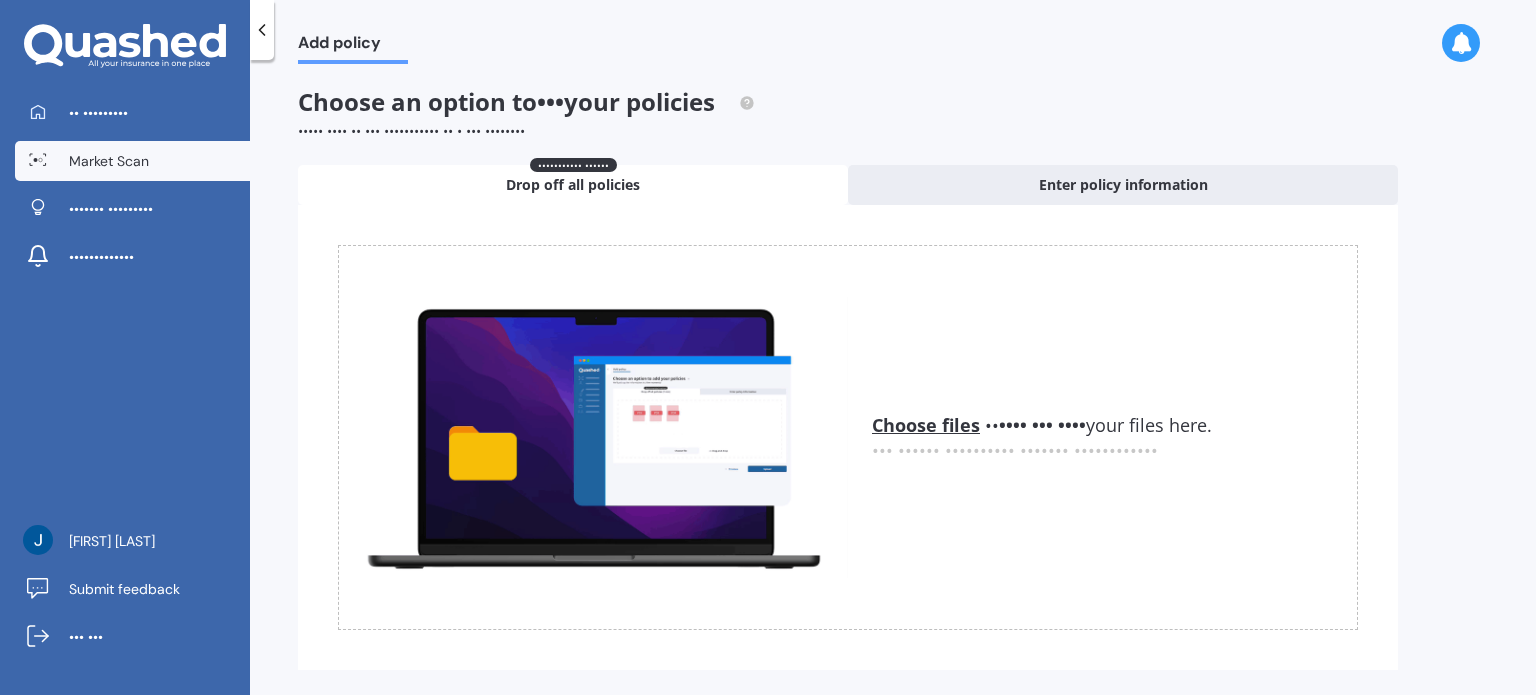 click on "Market Scan" at bounding box center [109, 161] 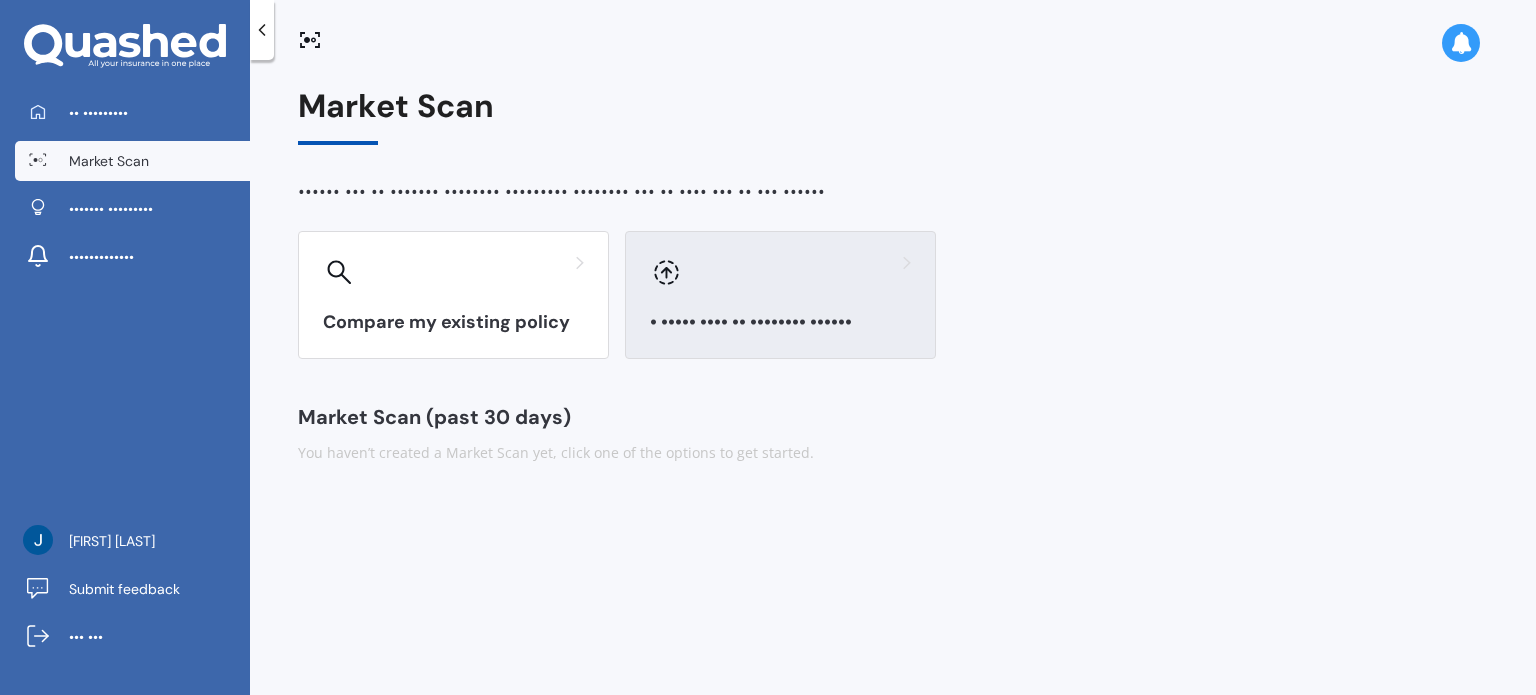 click on "• ••••• •••• •• •••••••• ••••••" at bounding box center [453, 322] 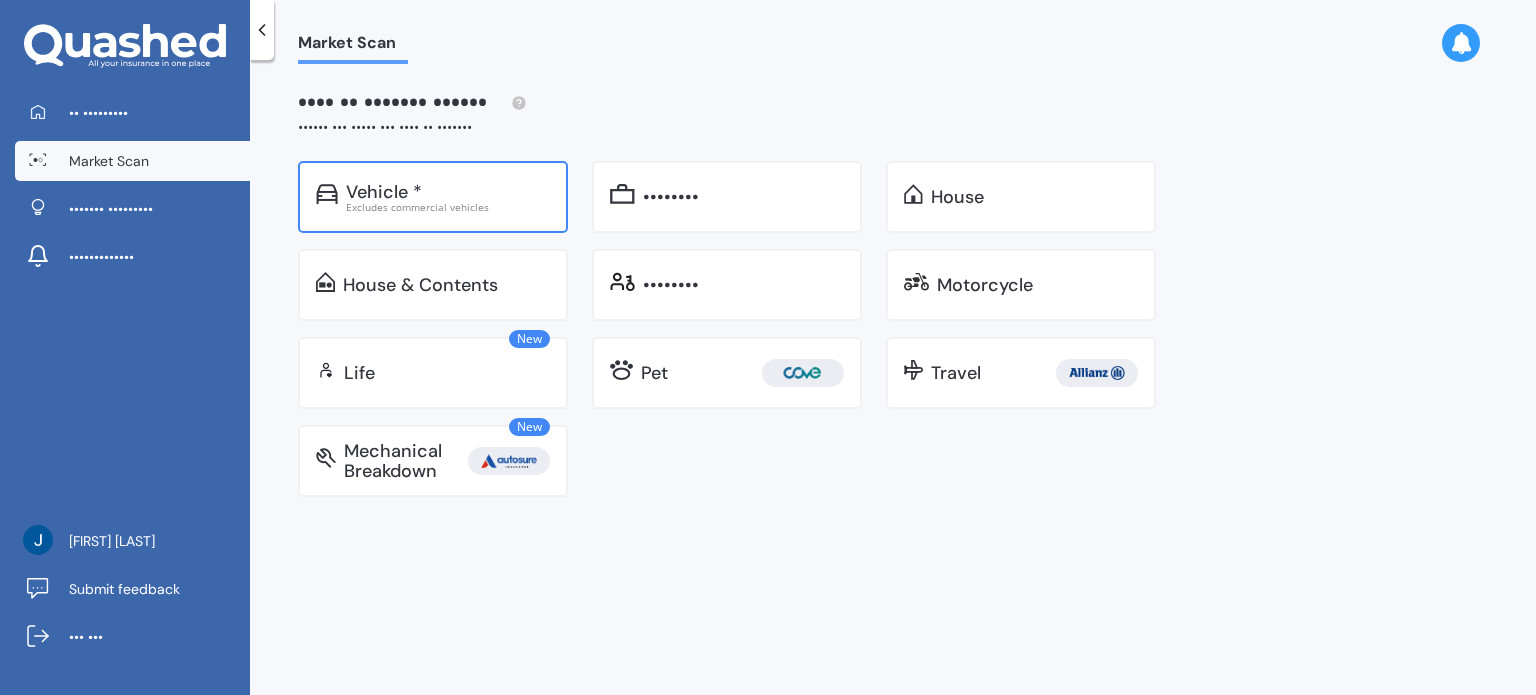 click on "Vehicle * Excludes commercial vehicles" at bounding box center (433, 197) 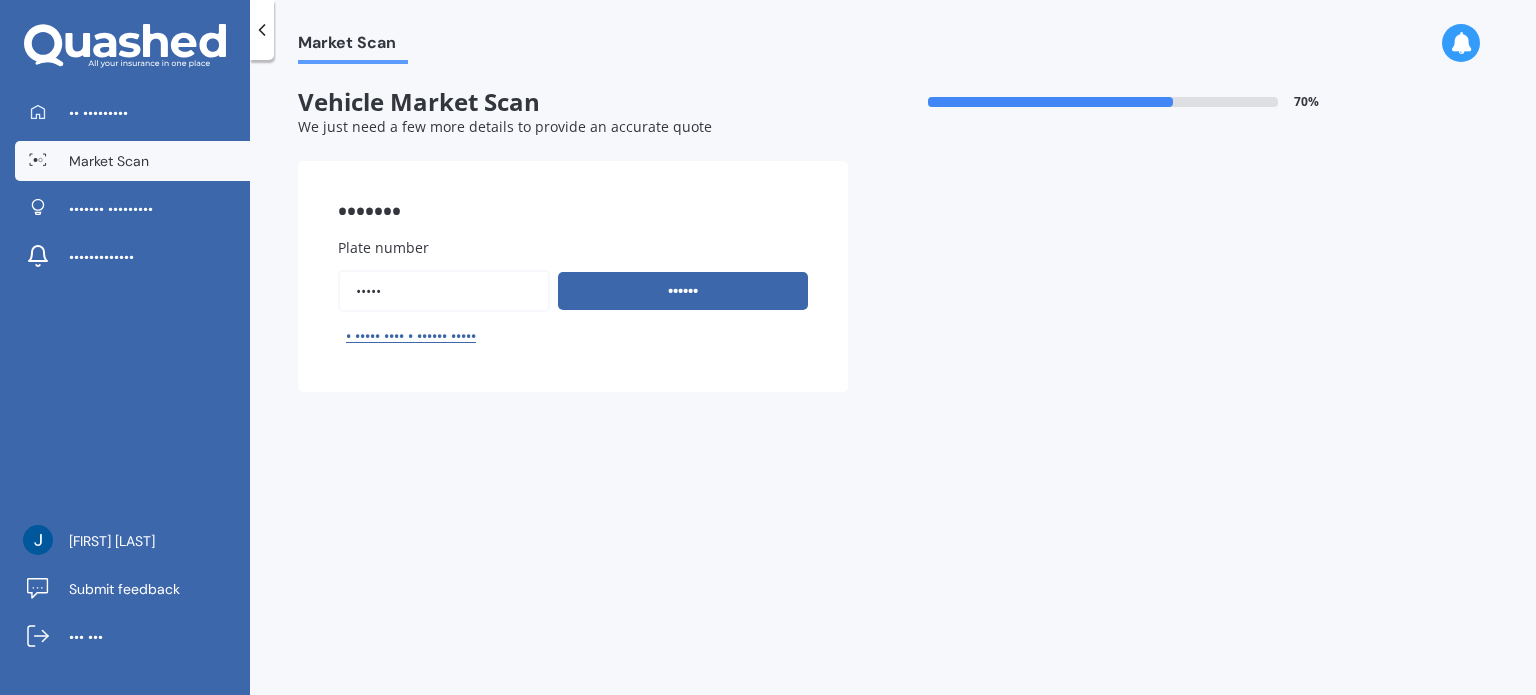 click on "Plate number" at bounding box center (444, 291) 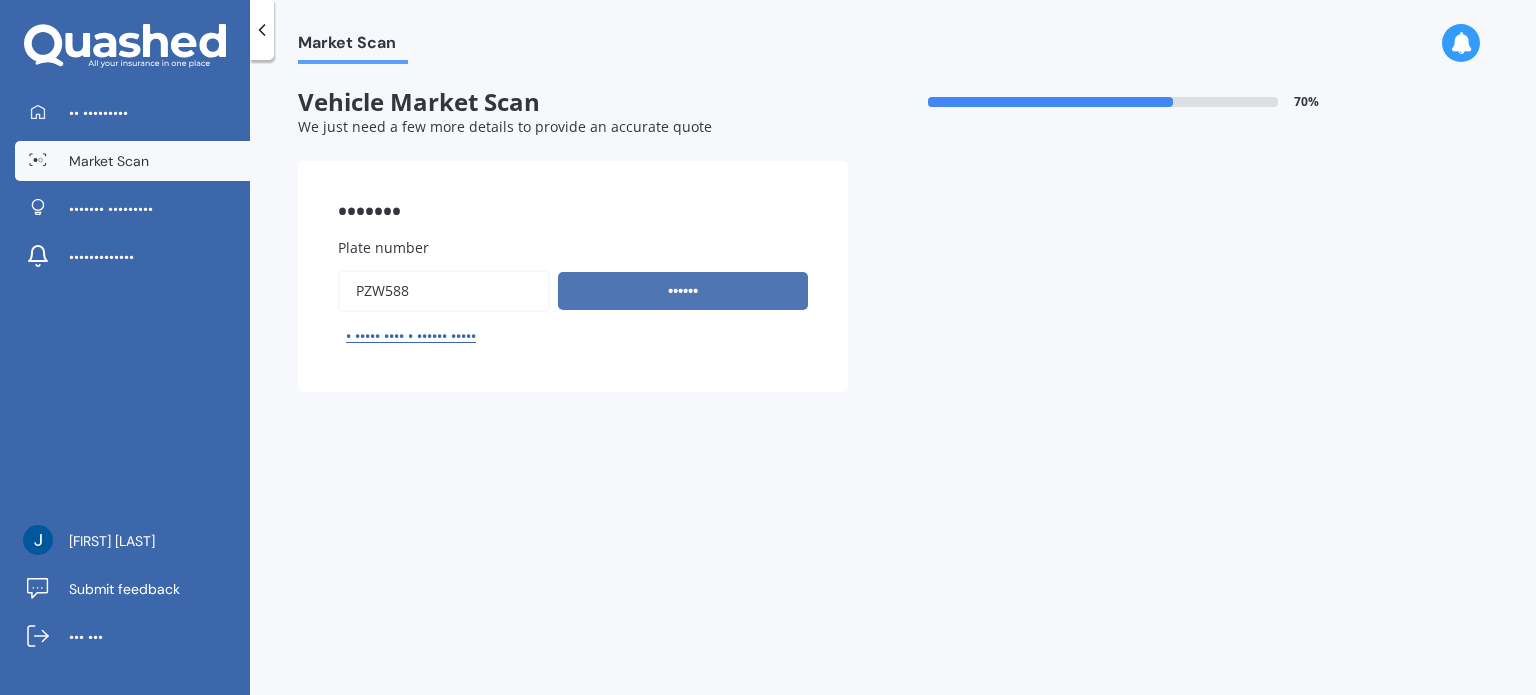 type on "pzw588" 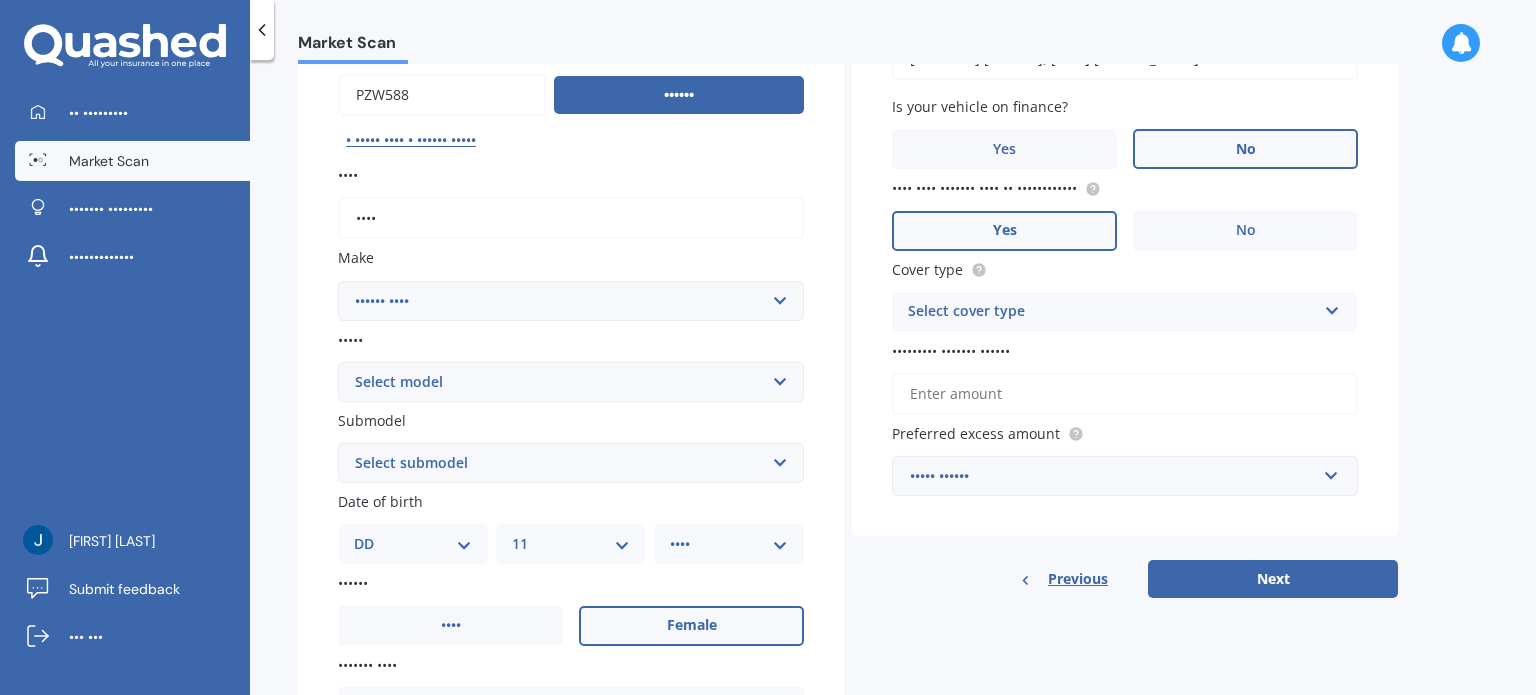 scroll, scrollTop: 204, scrollLeft: 0, axis: vertical 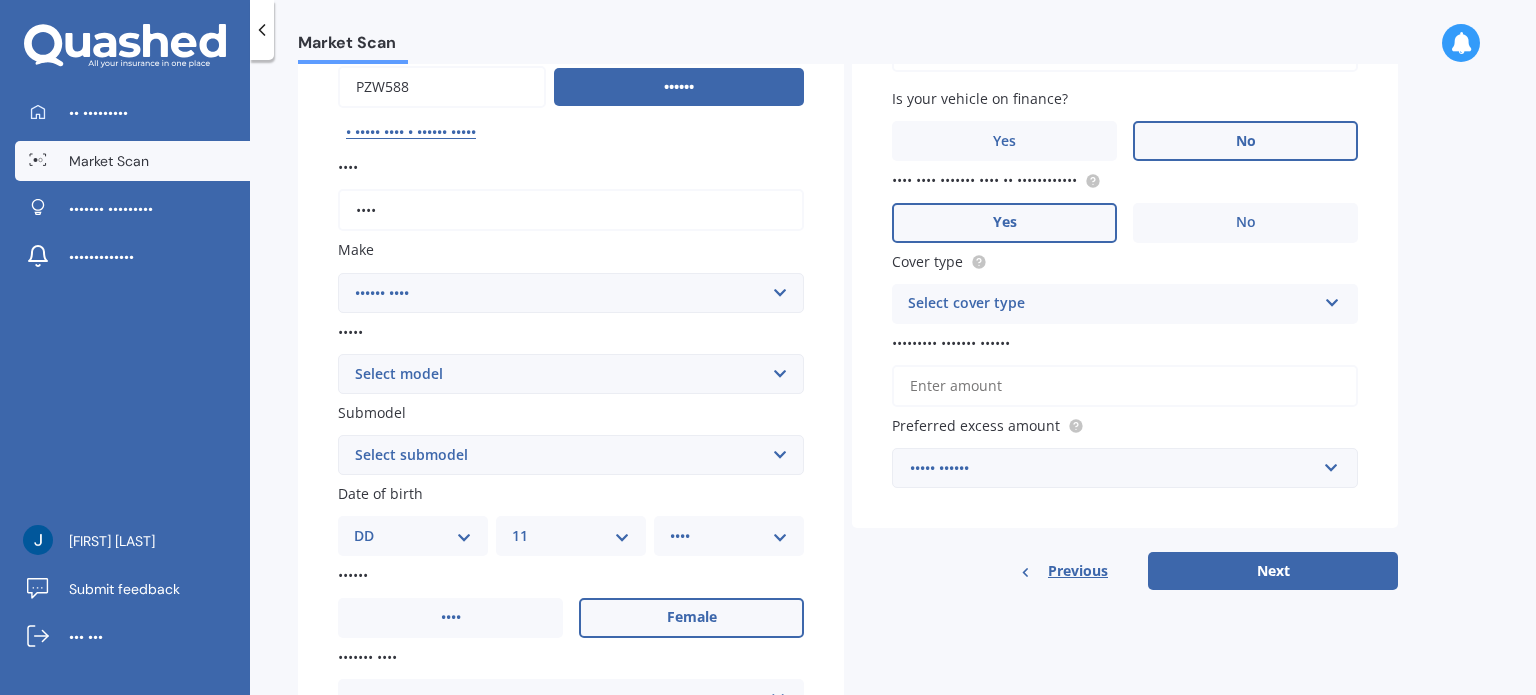 click on "•••••• •••• •• •••• ••••• ••••• •••••• •••• •••••• ••••••• ••••••• ••• ••• •••••••• •••••• ••••• ••••••••• •••••••• ••••••• ••••••••• ••••• •••••• •••••••• ••••••• ••••• •••••••• ••••• •••••• ••••••• •••• ••••••• •••• ••••• ••••••••• •••• ••••• •••••• ••••• ••••••• ••••••• ••• ••• ••••• •••• ••• ••••• ••••••• •••• •••••• ••••••• ••••••• ••••• •••••• ••••••• •••••••• ••••• ••••• ••• •••••• •••••• •••• ••• ••• •••• ••••••••••• •••••• ••••••••• ••• ••••• ••••••• ••••• ••••• ••• •••• •••••••• •••••••• ••••• ••••••• •••••••• ••• •••••••• •••• •••••••••••• ••••••• •••• •••••••••• •••••• •••••• •••••• •••••• ••••• •••• •••••• ••••••• •••••••• •••••••• ••••••• ••••••• •••••• ••• ••••• ••••• ••••• ••••••• ••••• ••••• ••••• •••• •••••• •••• •••••• ••••• ••••• ••••••••• •••••• •••••• •••• ••••• •••••• •••••• ••••••• ••• •••••••• •••••••••• ••••• ••••••••• ••••••••• ••" at bounding box center [571, 293] 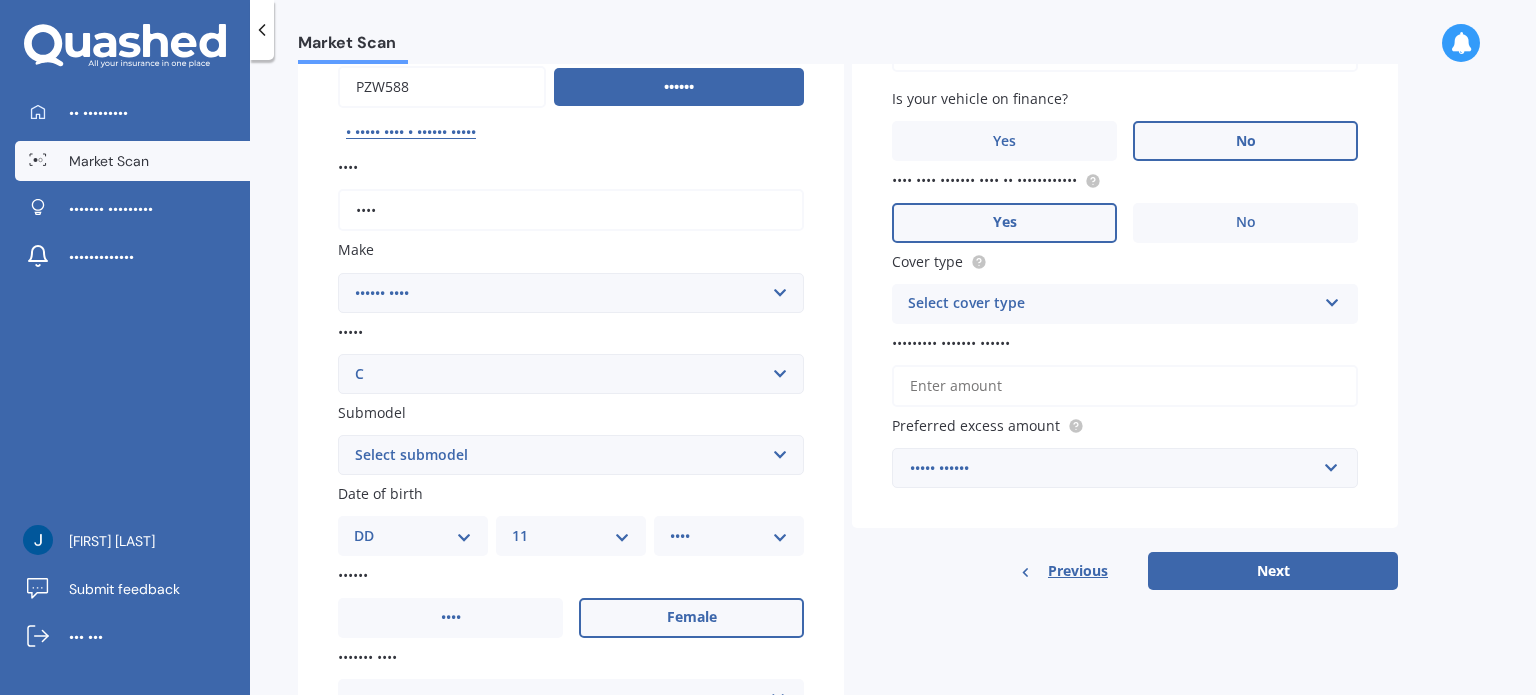 click on "Select model 190 200 220 230 240 250 260 280 300 320 350 380 400 420 450 500 550 560 600 A140 A160 A170 A180 A190 A200 A250 Auto Sleeper B C C200 C300 C320 C63 CL CLA CLC CLK CLS E E-CLASS EQA250 EQC400 G Professional G300 G350 G63 GL GL350 GLA GLB GLC GLC - Class GLE GLS GLS400 GLS500 GLS600 M-Class Maybach S600 Maybach S650 Maybach S680 MB ML R S SL SLK Sprinter Ultima V-Class Vaneo Viano Vito X-Class" at bounding box center [571, 374] 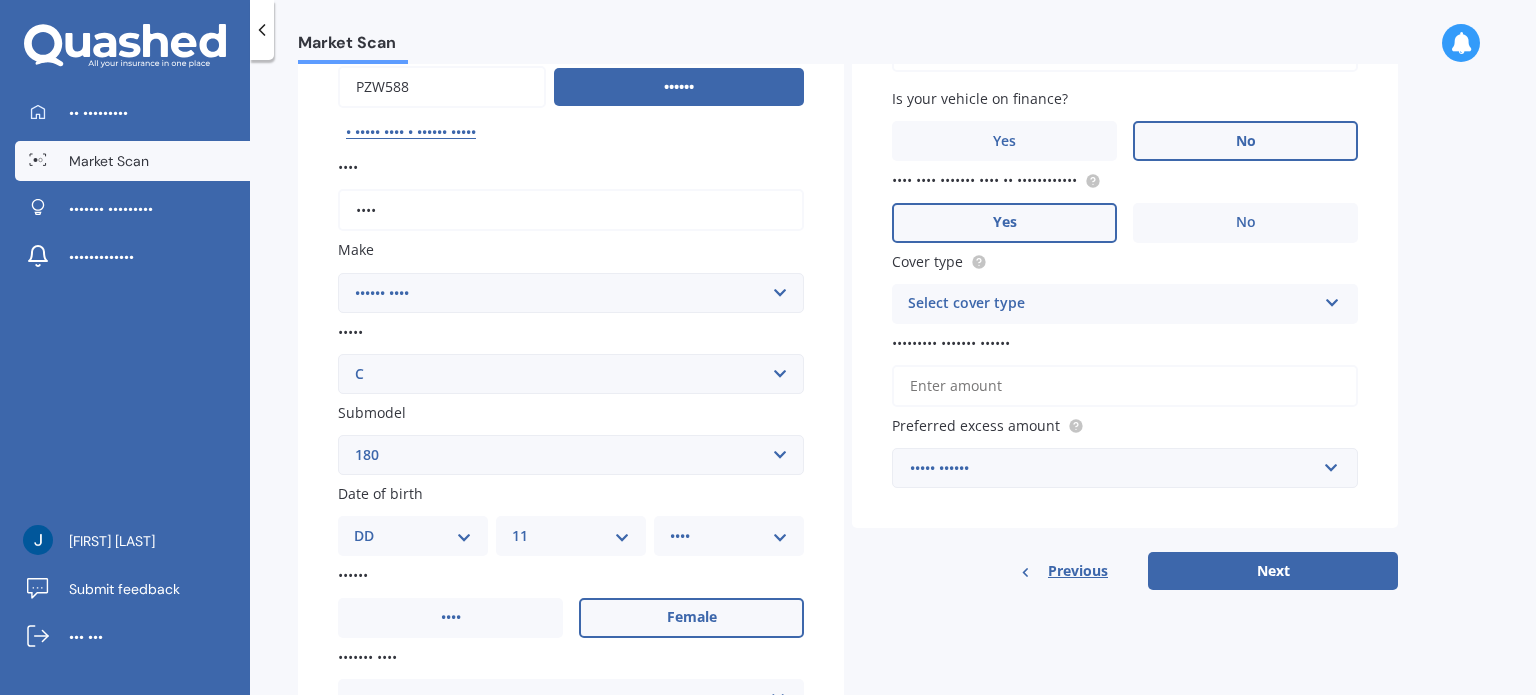 click on "Select submodel [MODEL]" at bounding box center (571, 455) 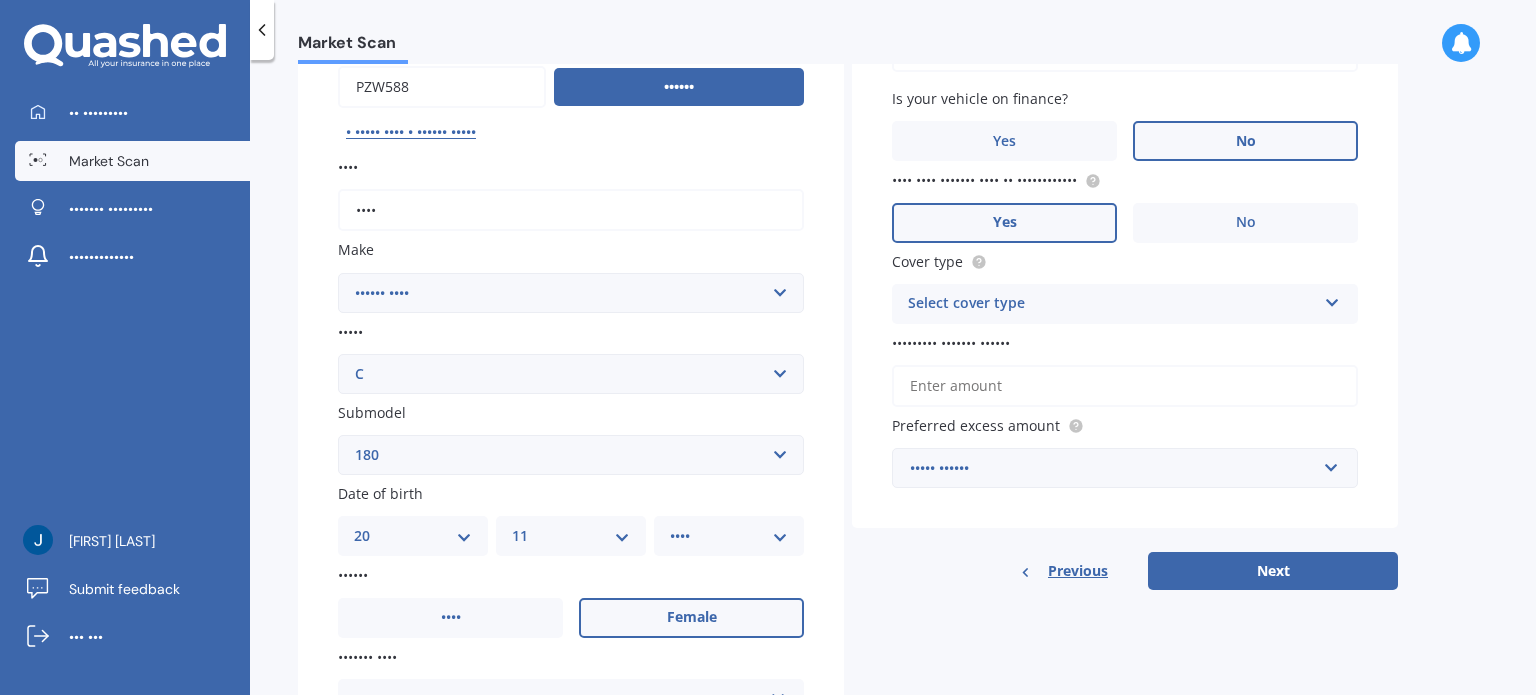 click on "DD 01 02 03 04 05 06 07 08 09 10 11 12 13 14 15 16 17 18 19 20 21 22 23 24 25 26 27 28 29 30 31" at bounding box center (413, 536) 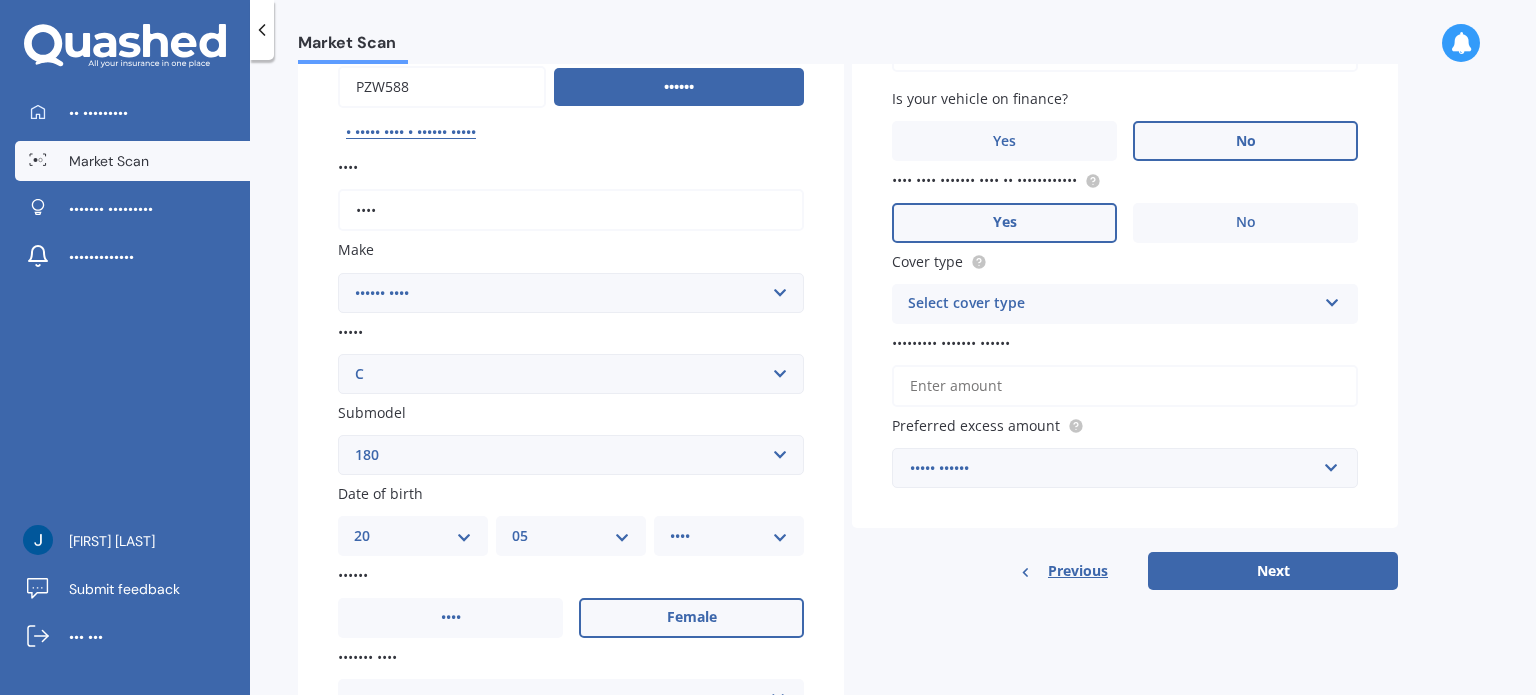 click on "•• •• •• •• •• •• •• •• •• •• •• •• ••" at bounding box center [571, 536] 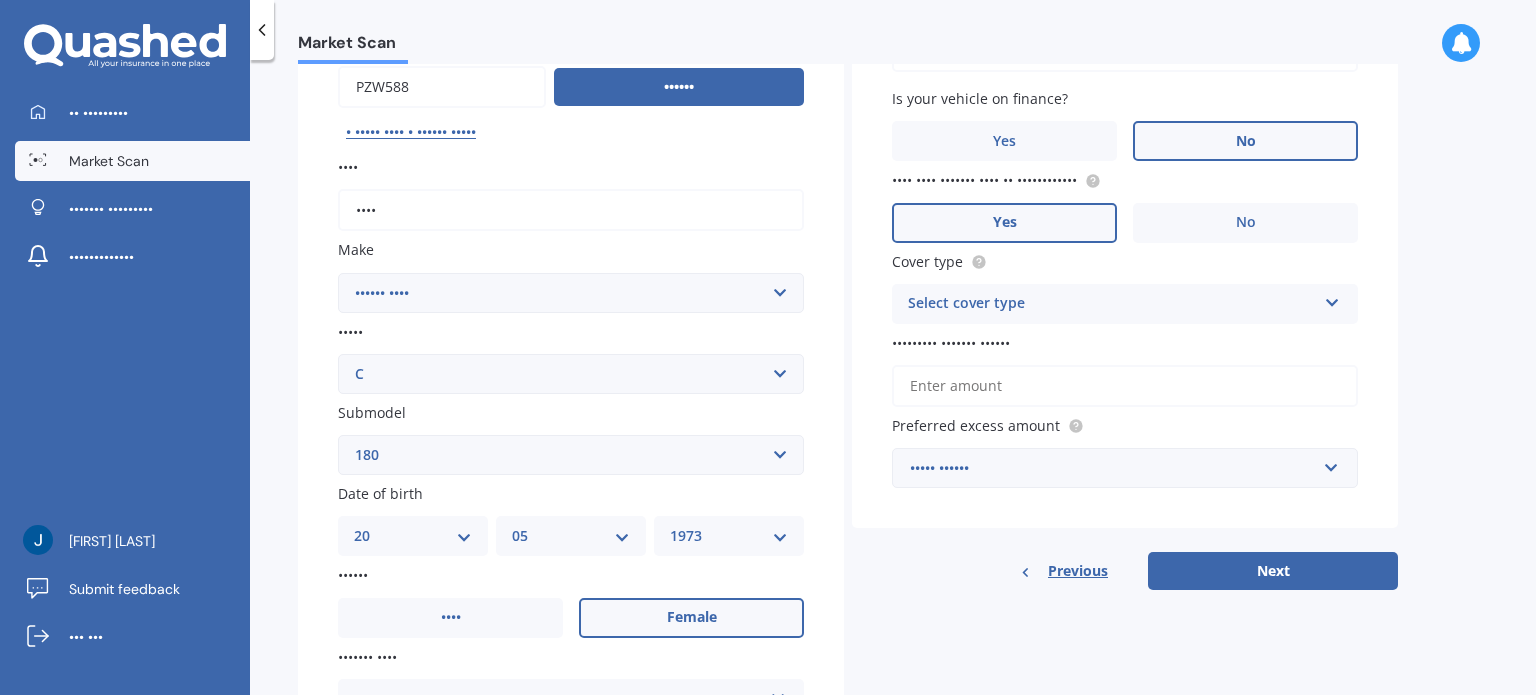 click on "•••• •••• •••• •••• •••• •••• •••• •••• •••• •••• •••• •••• •••• •••• •••• •••• •••• •••• •••• •••• •••• •••• •••• •••• •••• •••• •••• •••• •••• •••• •••• •••• •••• •••• •••• •••• •••• •••• •••• •••• •••• •••• •••• •••• •••• •••• •••• •••• •••• •••• •••• •••• •••• •••• •••• •••• •••• •••• •••• •••• •••• •••• •••• •••• •••• •••• •••• •••• •••• •••• •••• •••• •••• •••• •••• •••• •••• •••• •••• •••• •••• •••• •••• •••• •••• •••• •••• •••• •••• •••• •••• •••• •••• •••• •••• •••• •••• •••• •••• •••• ••••" at bounding box center [729, 536] 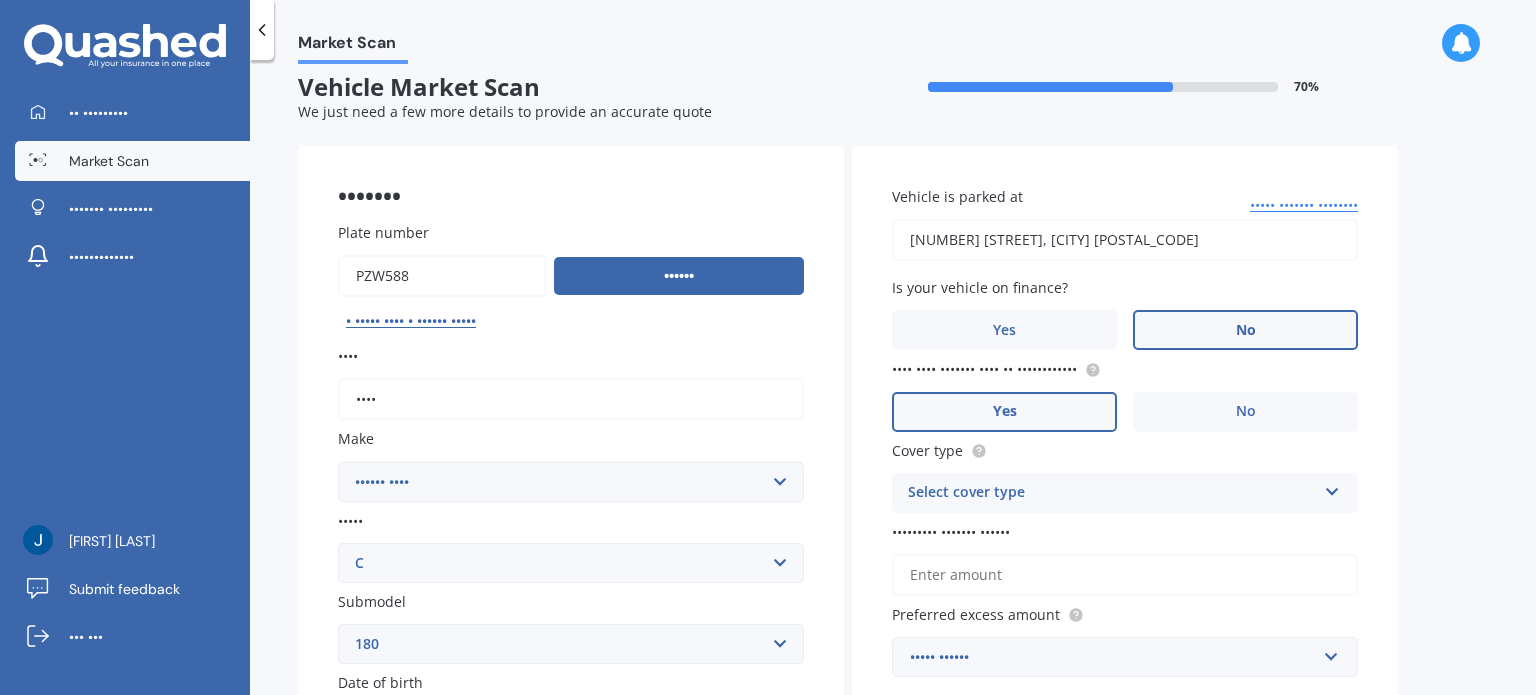 scroll, scrollTop: 28, scrollLeft: 0, axis: vertical 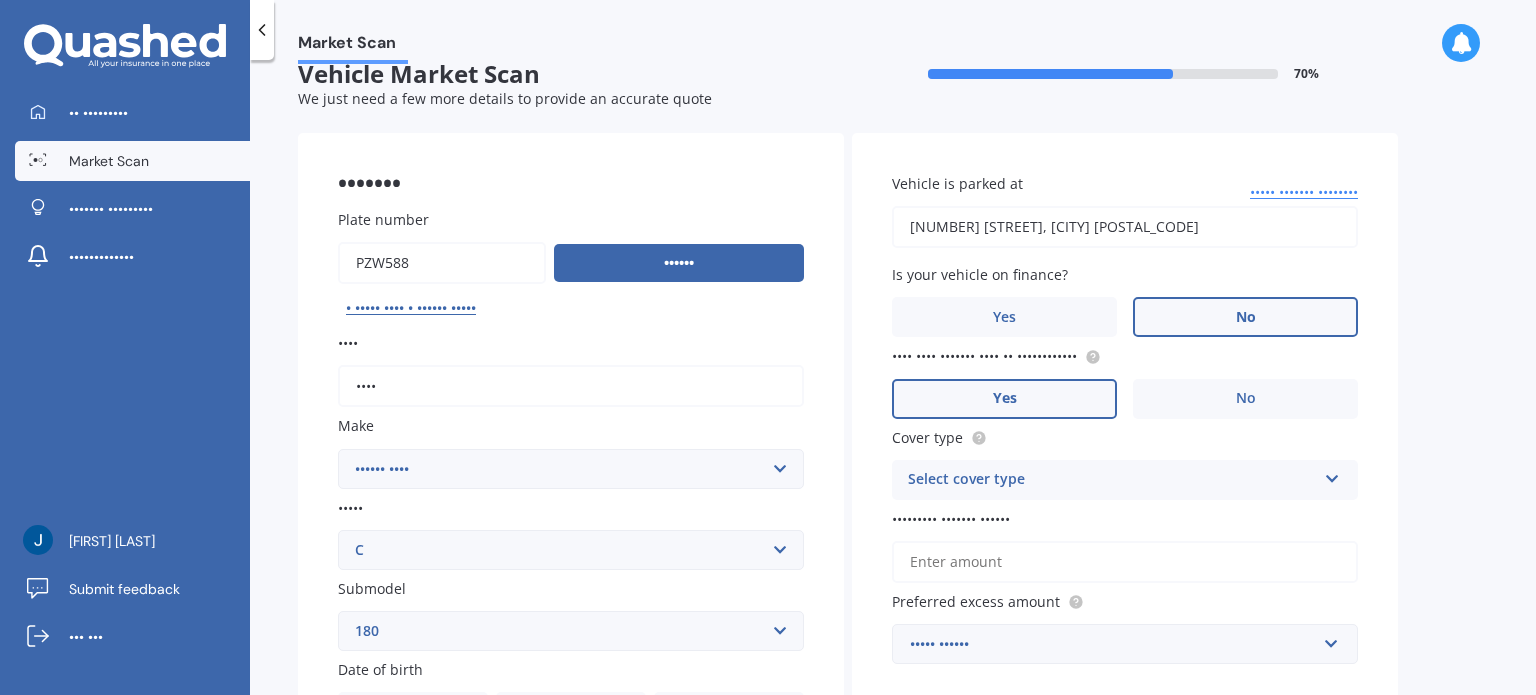 click on "Select cover type" at bounding box center [1112, 480] 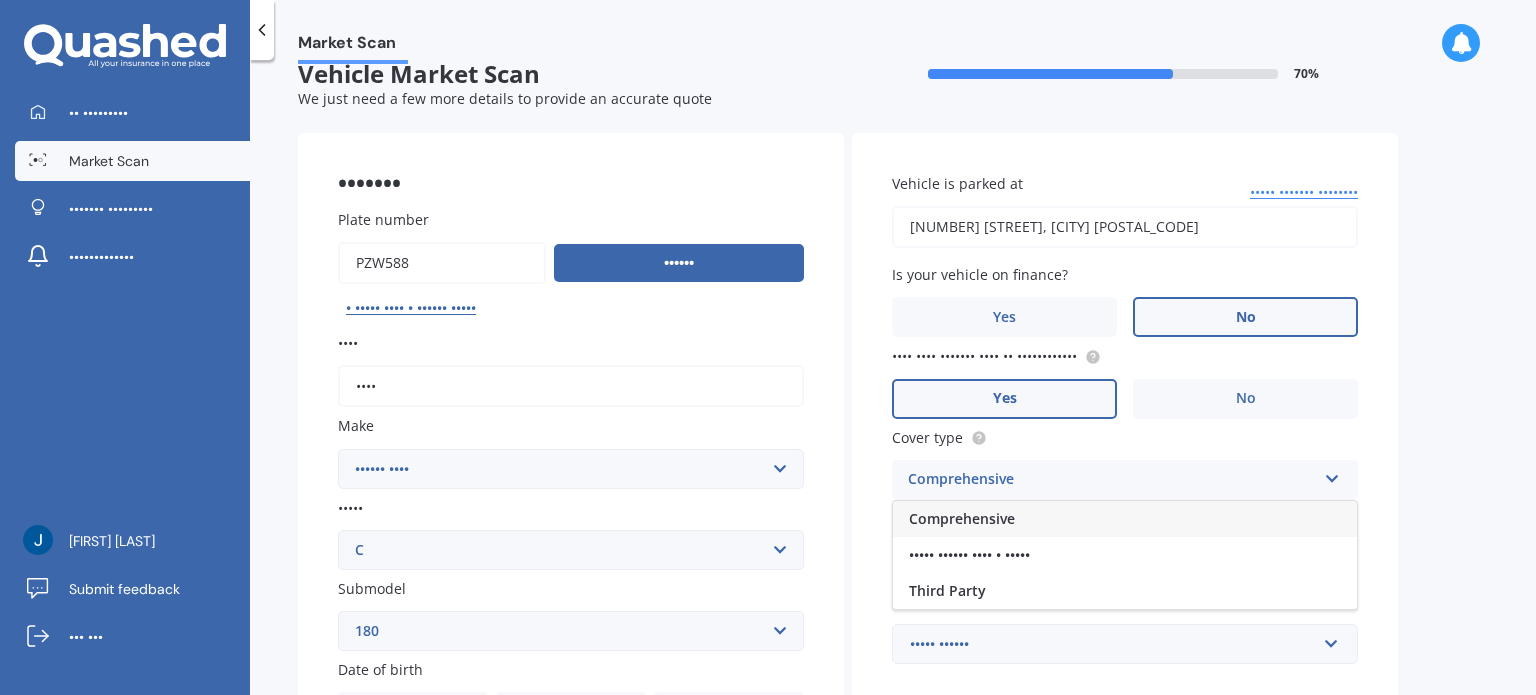 click on "Comprehensive" at bounding box center (1125, 519) 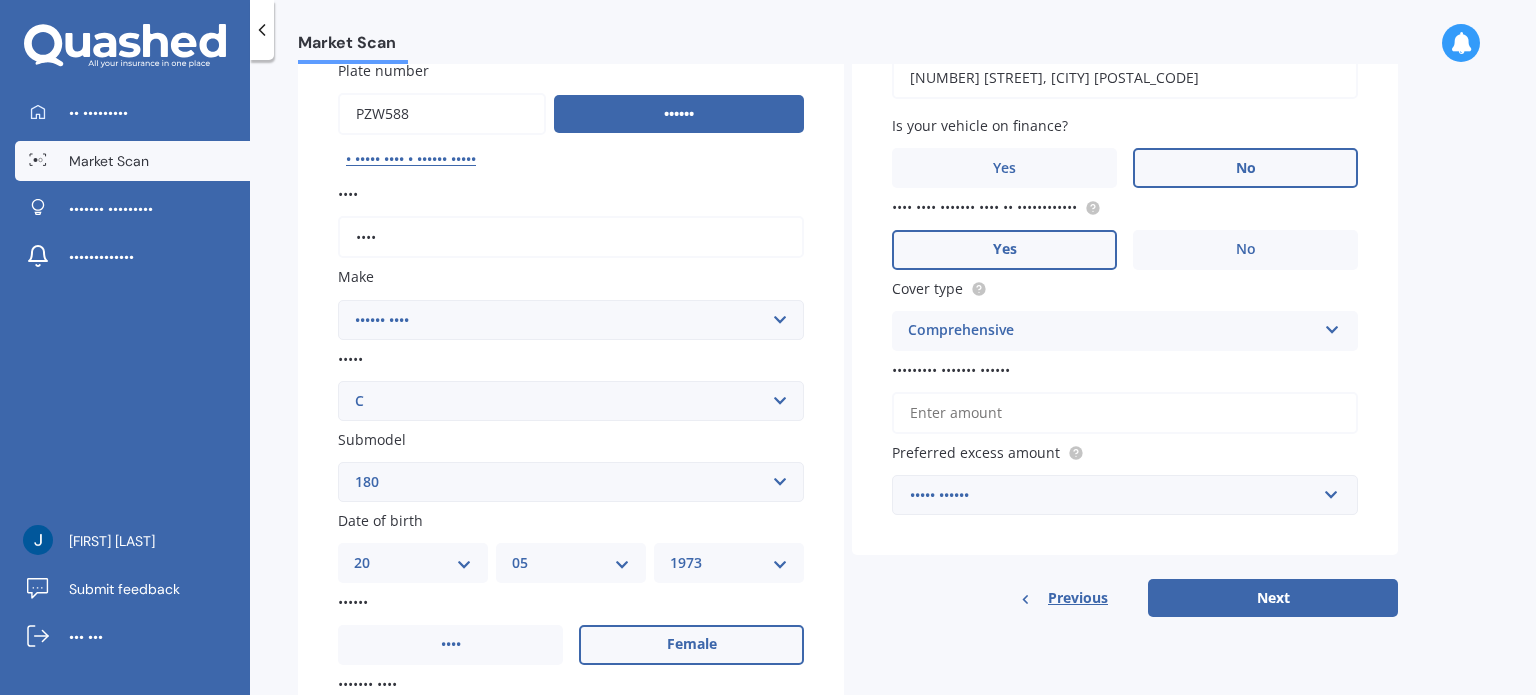 scroll, scrollTop: 219, scrollLeft: 0, axis: vertical 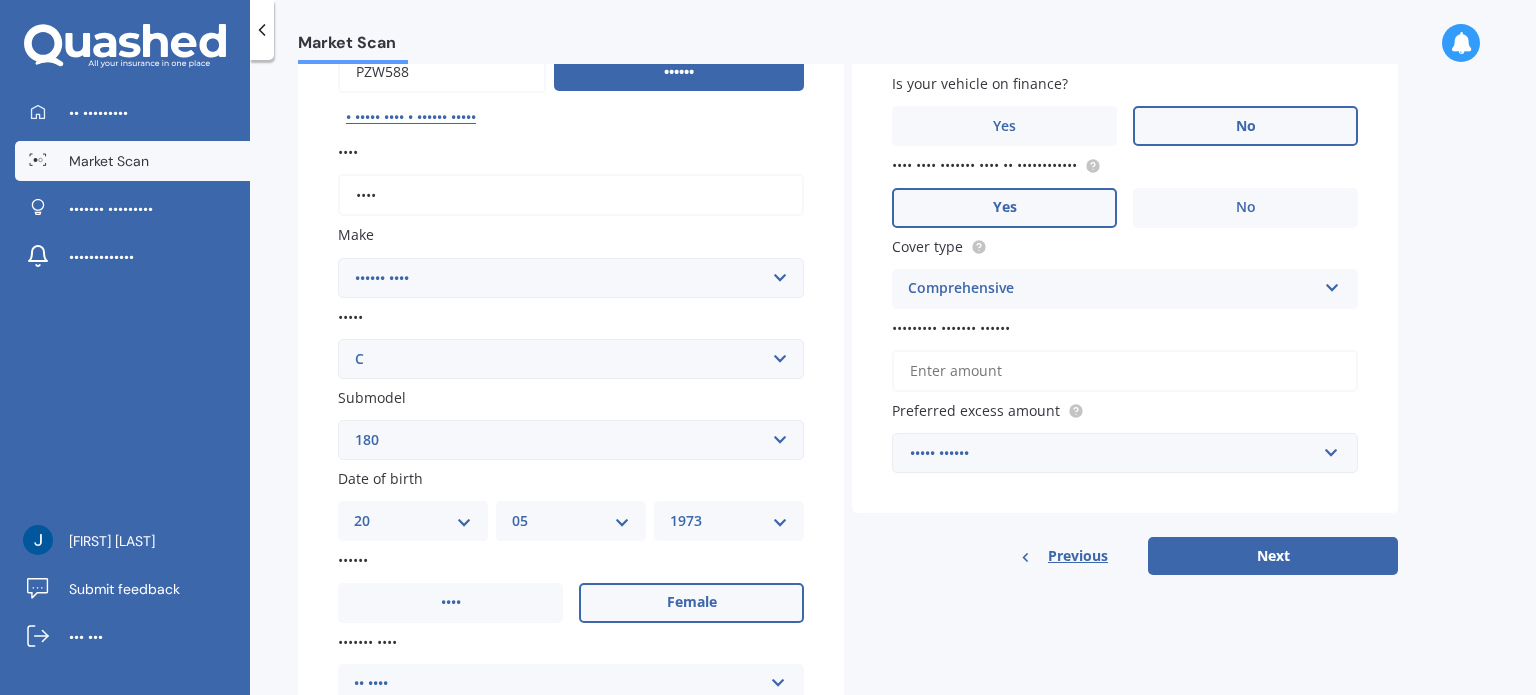 click on "••••••••• ••••••• ••••••" at bounding box center (1125, 371) 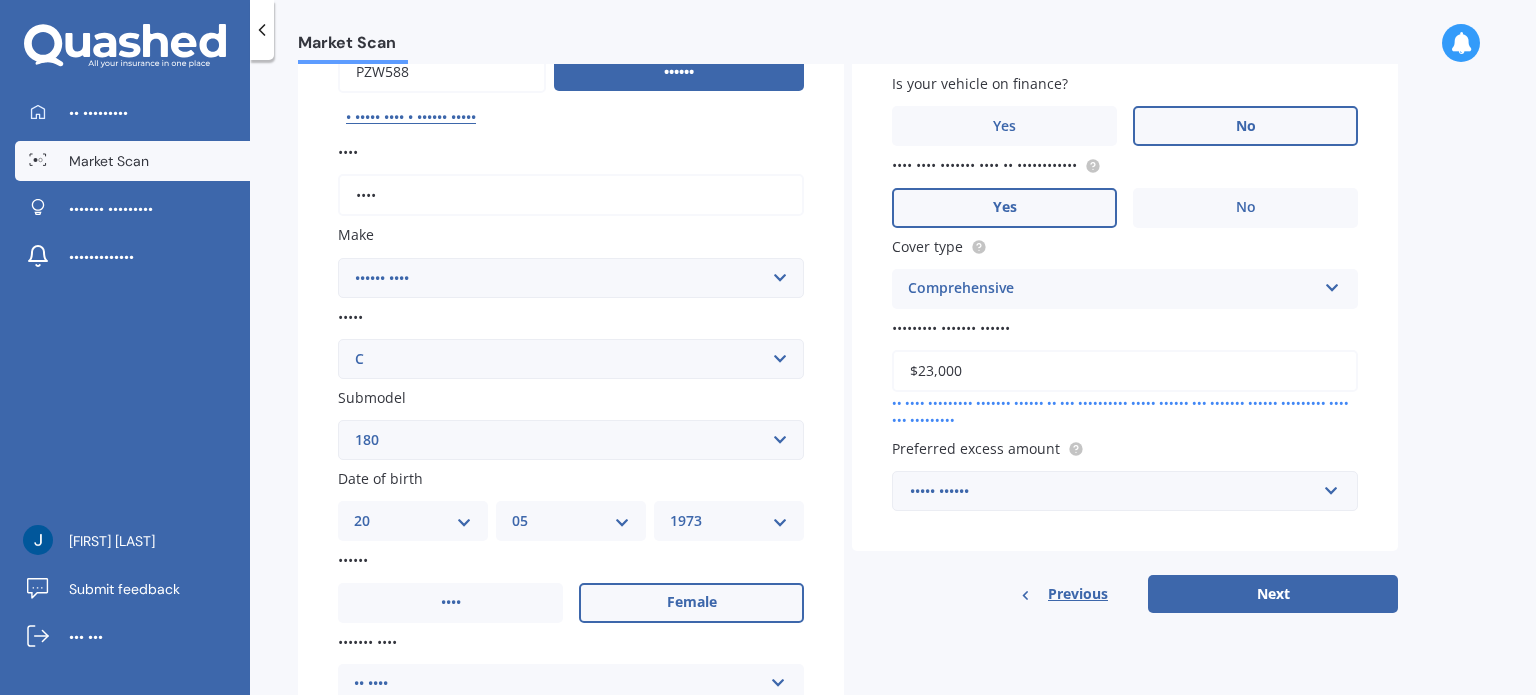 type on "$23,000" 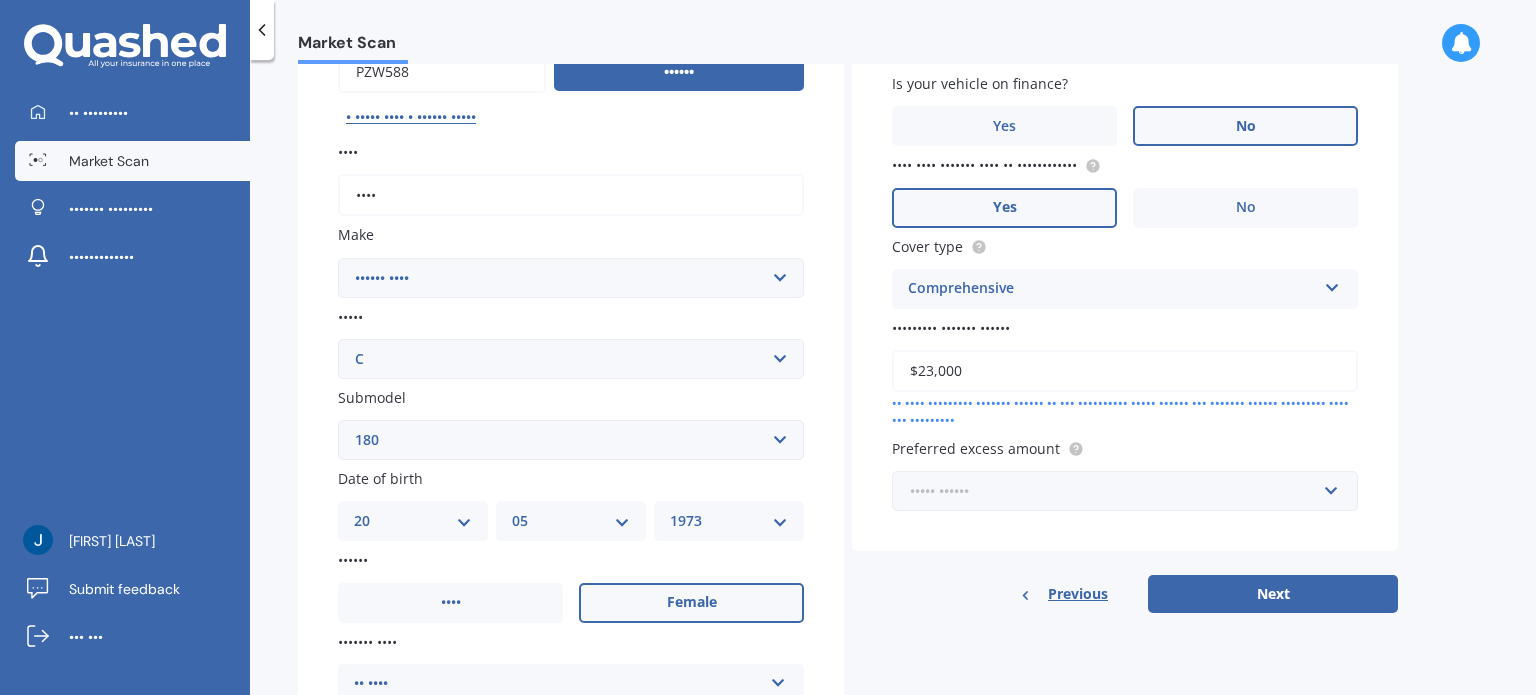 click at bounding box center [1118, 491] 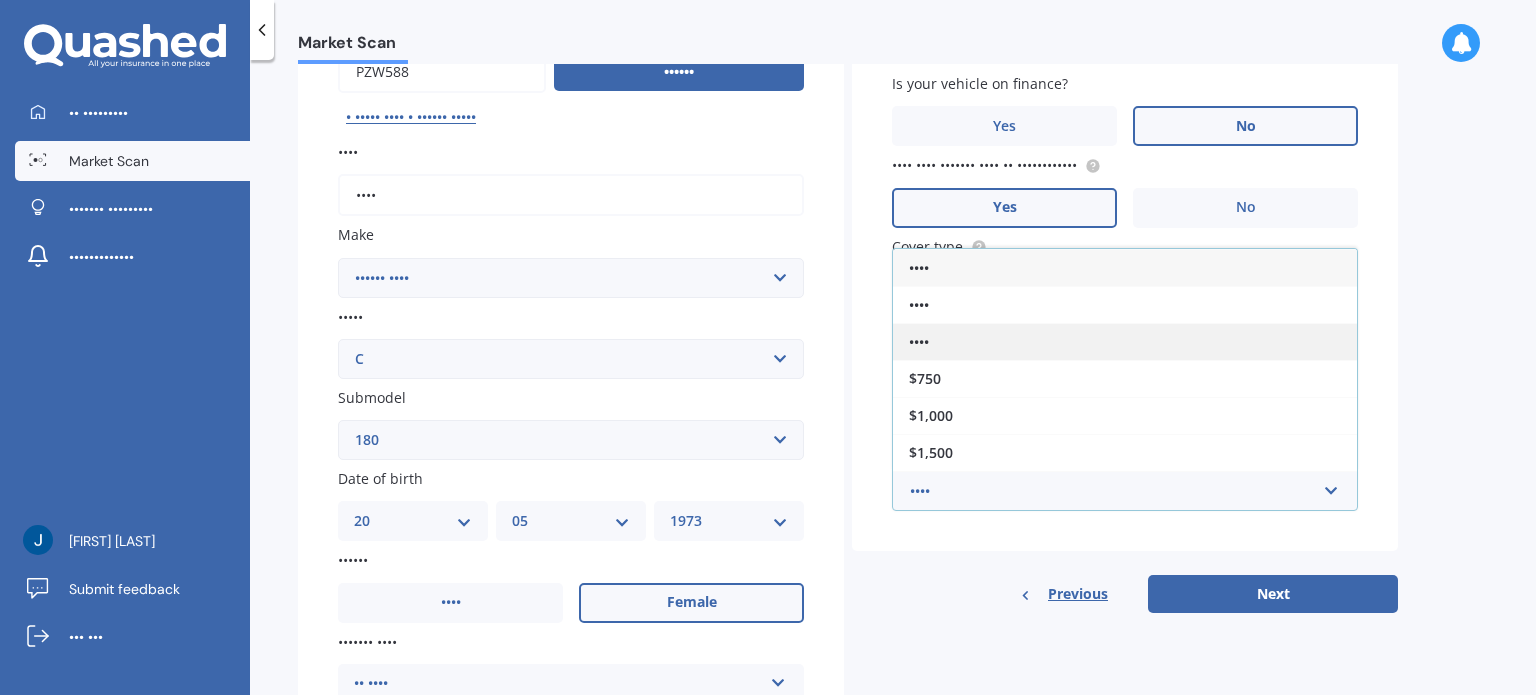 click on "••••" at bounding box center (1125, 341) 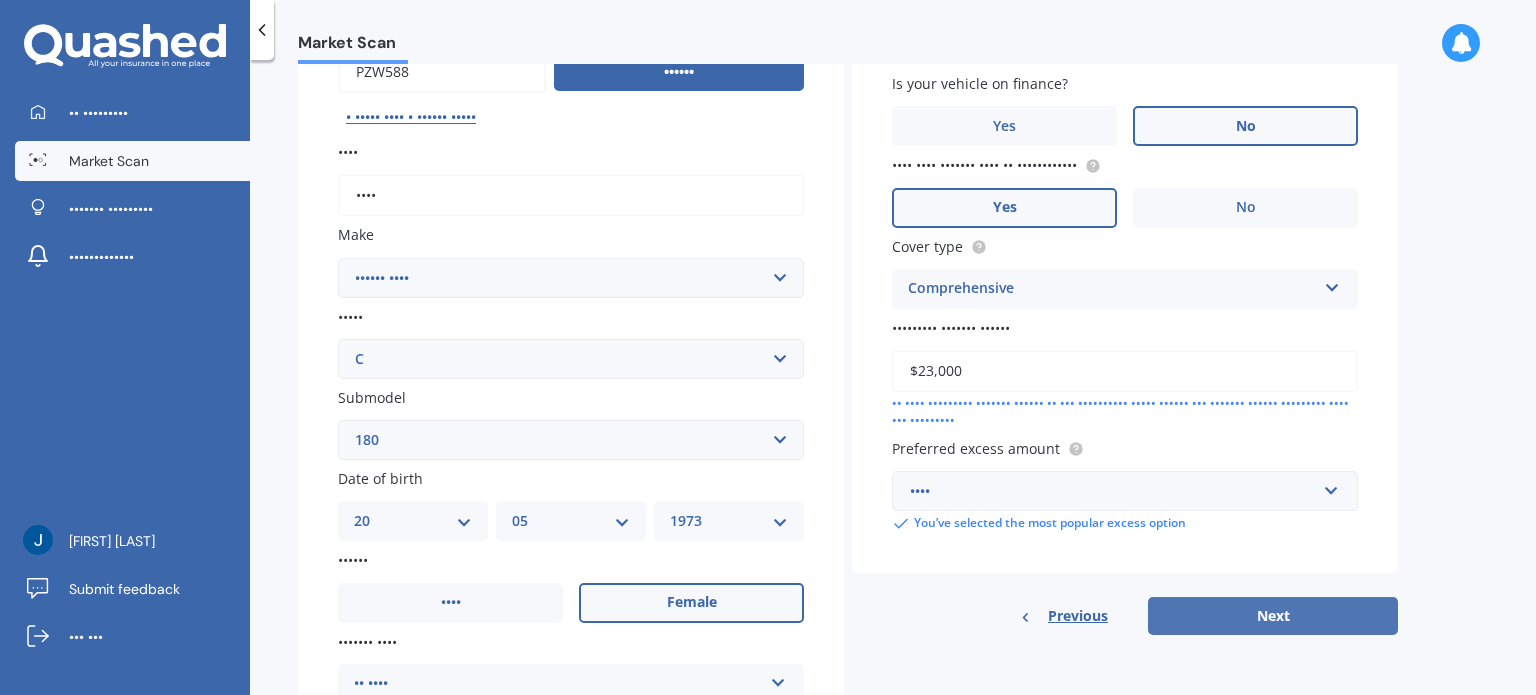 click on "Next" at bounding box center (1273, 616) 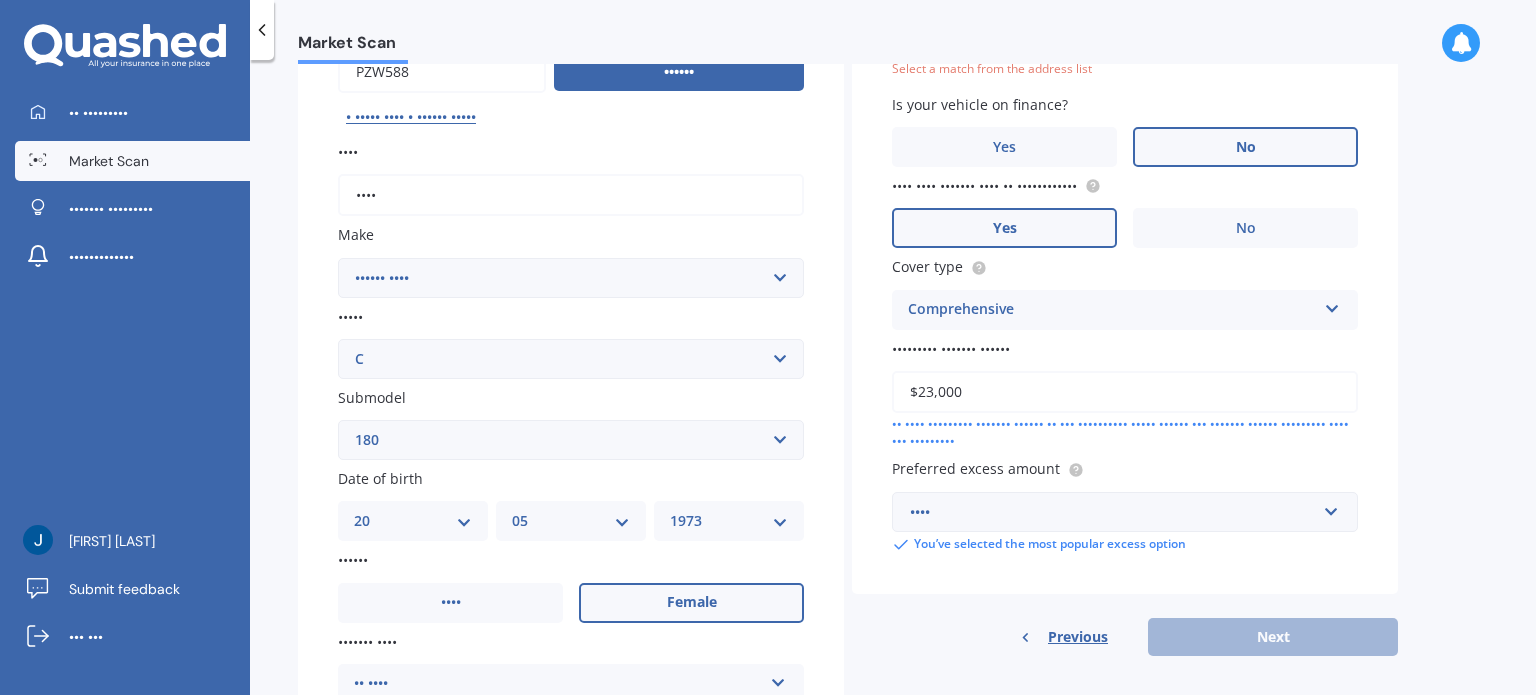 scroll, scrollTop: 136, scrollLeft: 0, axis: vertical 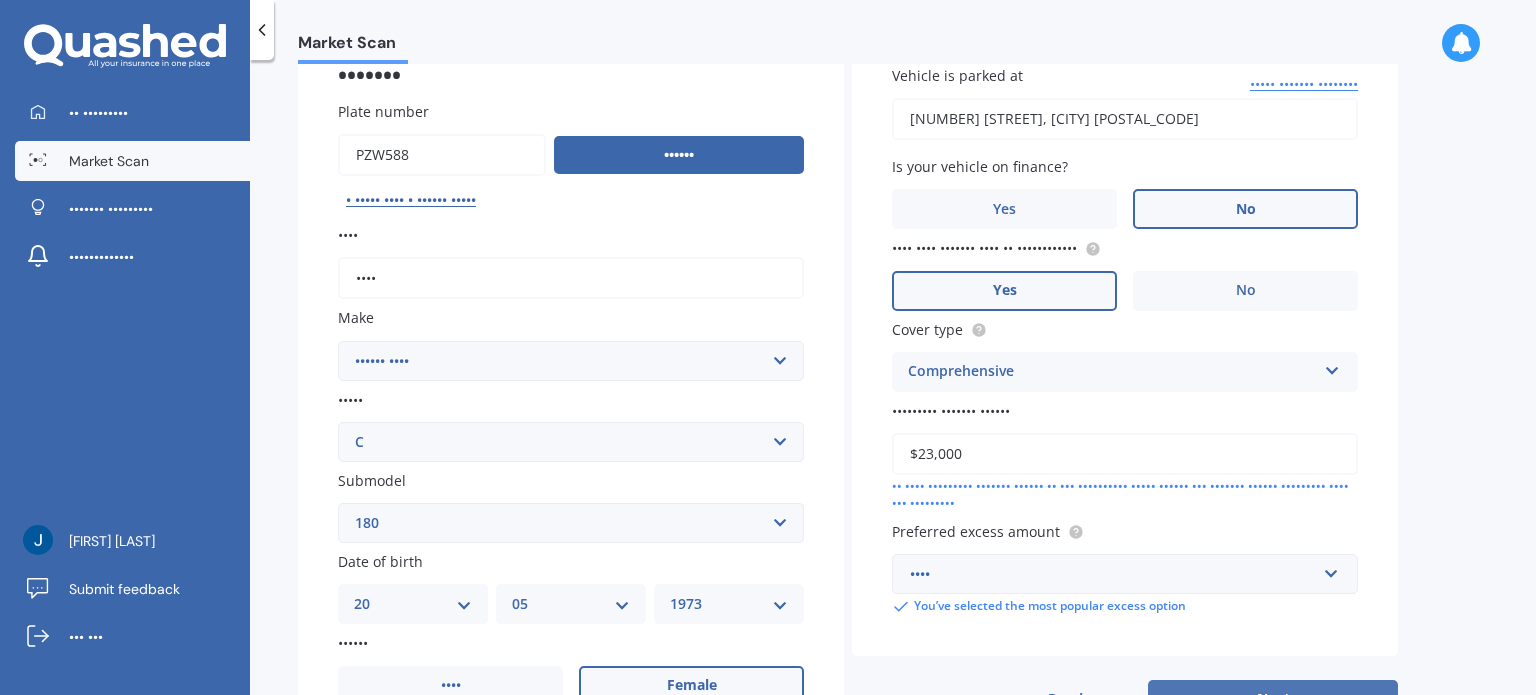 click on "Next" at bounding box center [1273, 699] 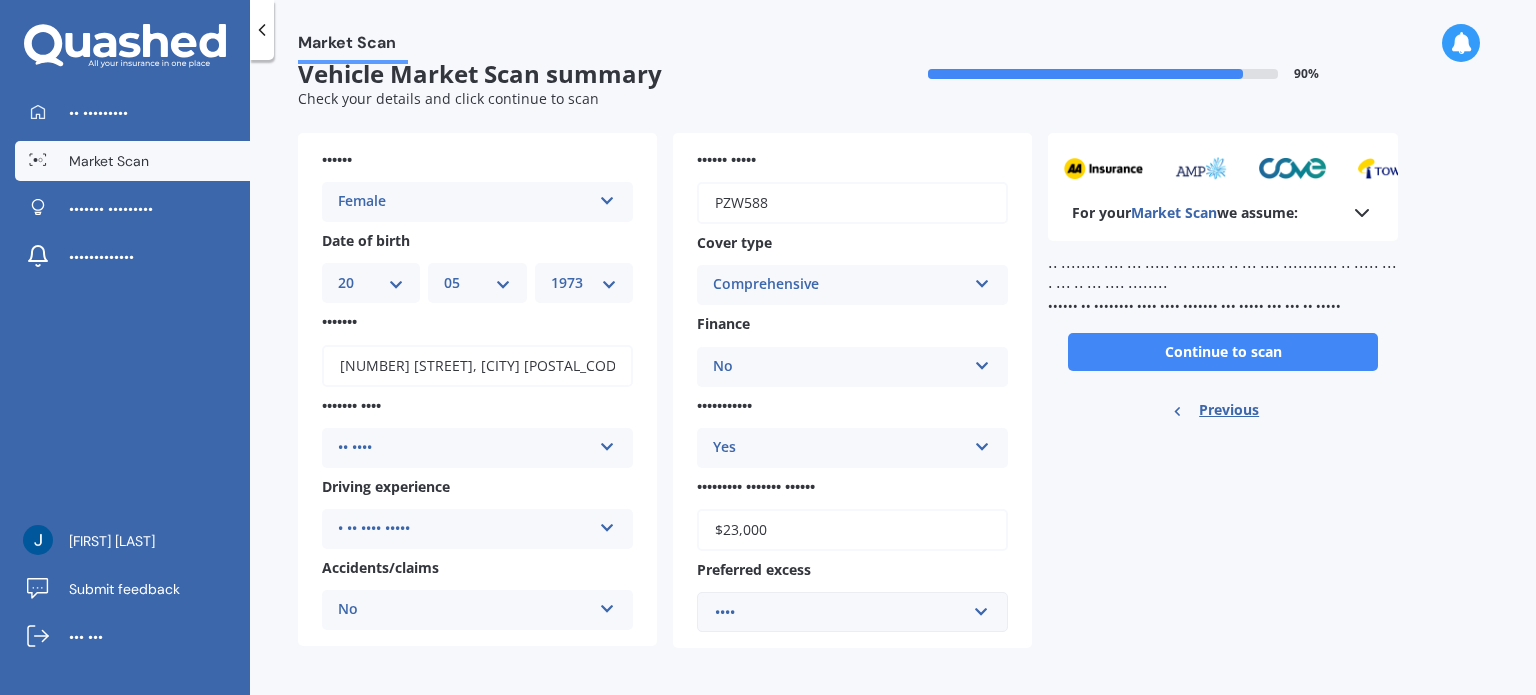 scroll, scrollTop: 0, scrollLeft: 0, axis: both 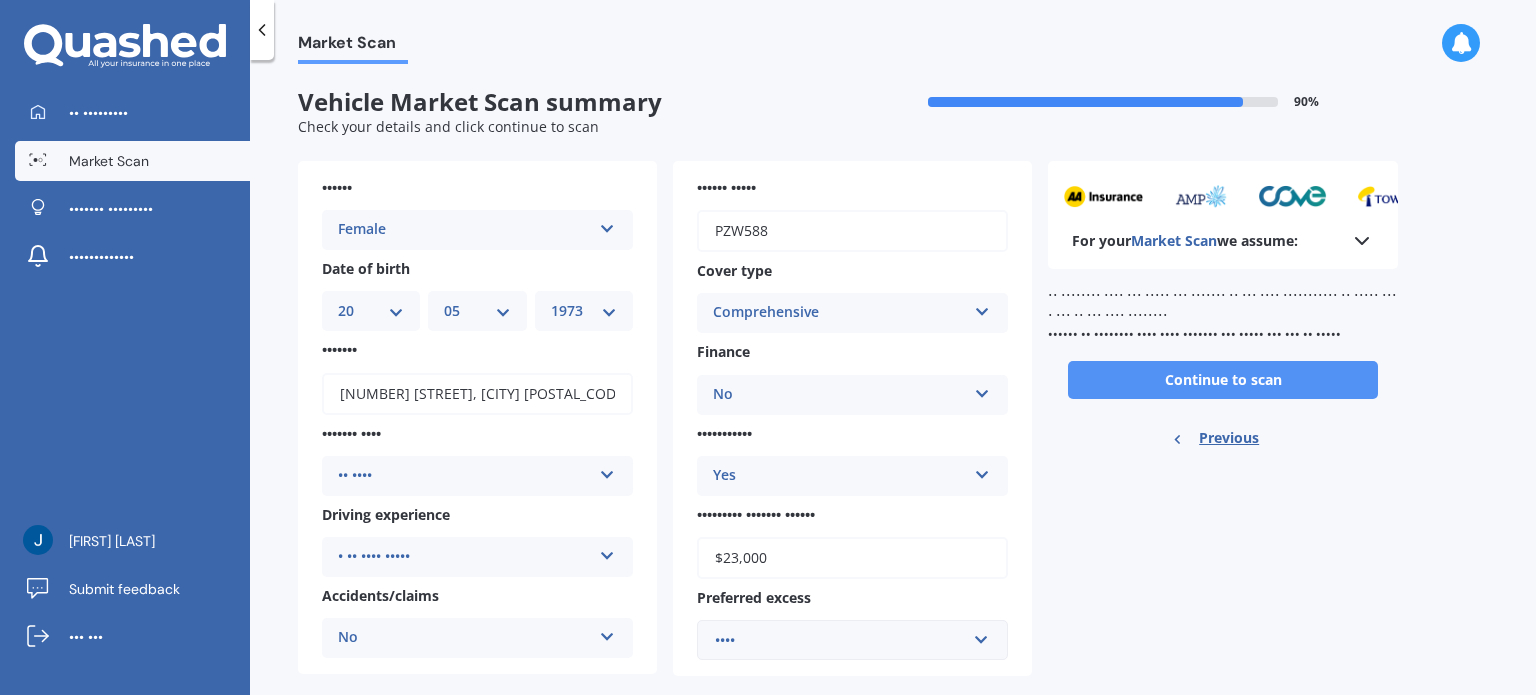 click on "Continue to scan" at bounding box center [1223, 380] 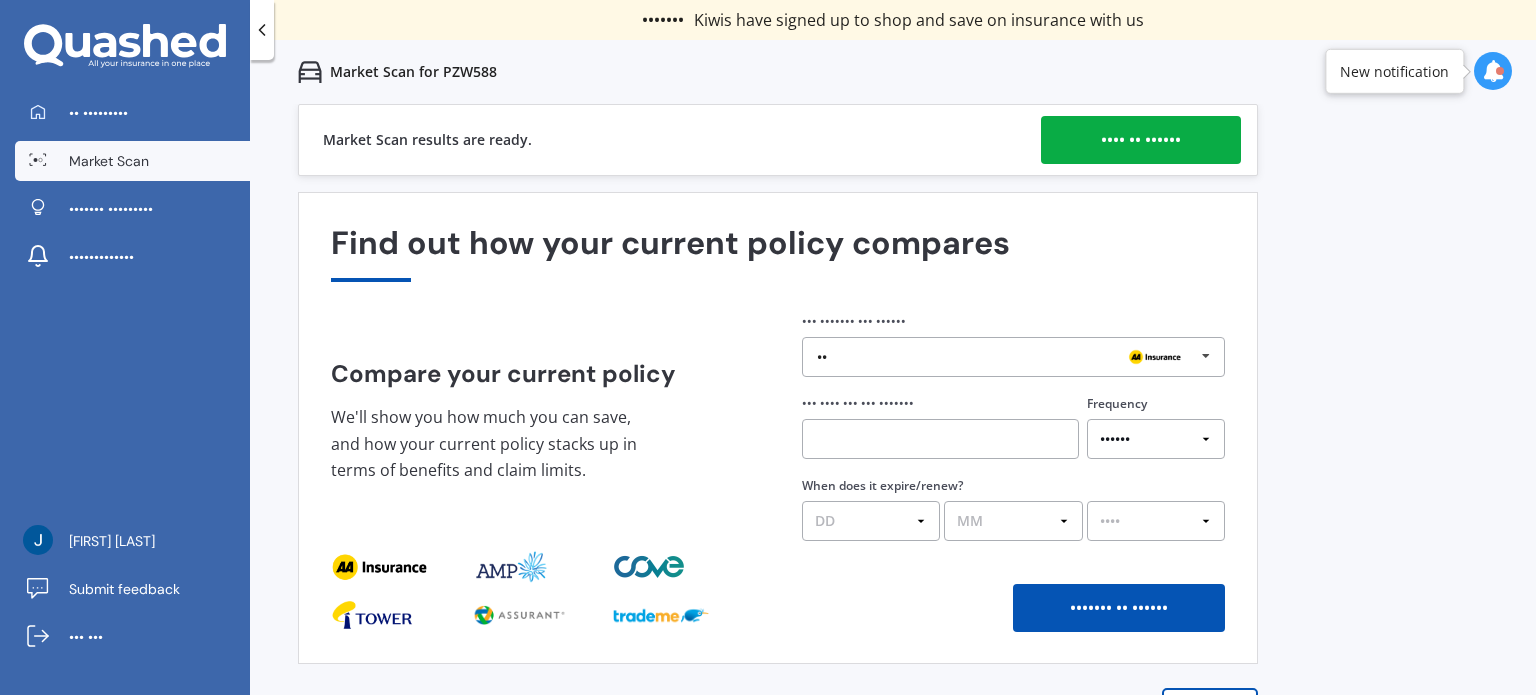 click on "•••• •• ••••••" at bounding box center (1141, 140) 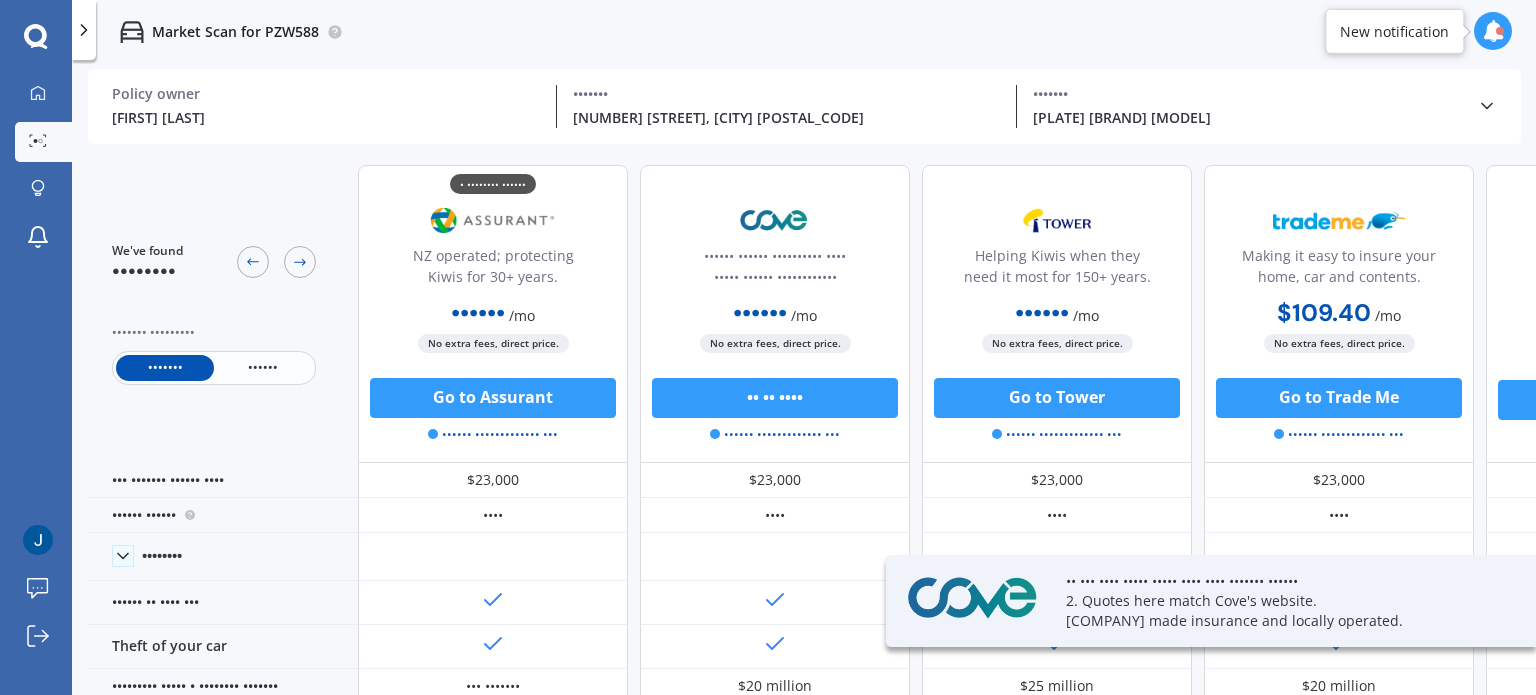click on "••••••" at bounding box center (263, 368) 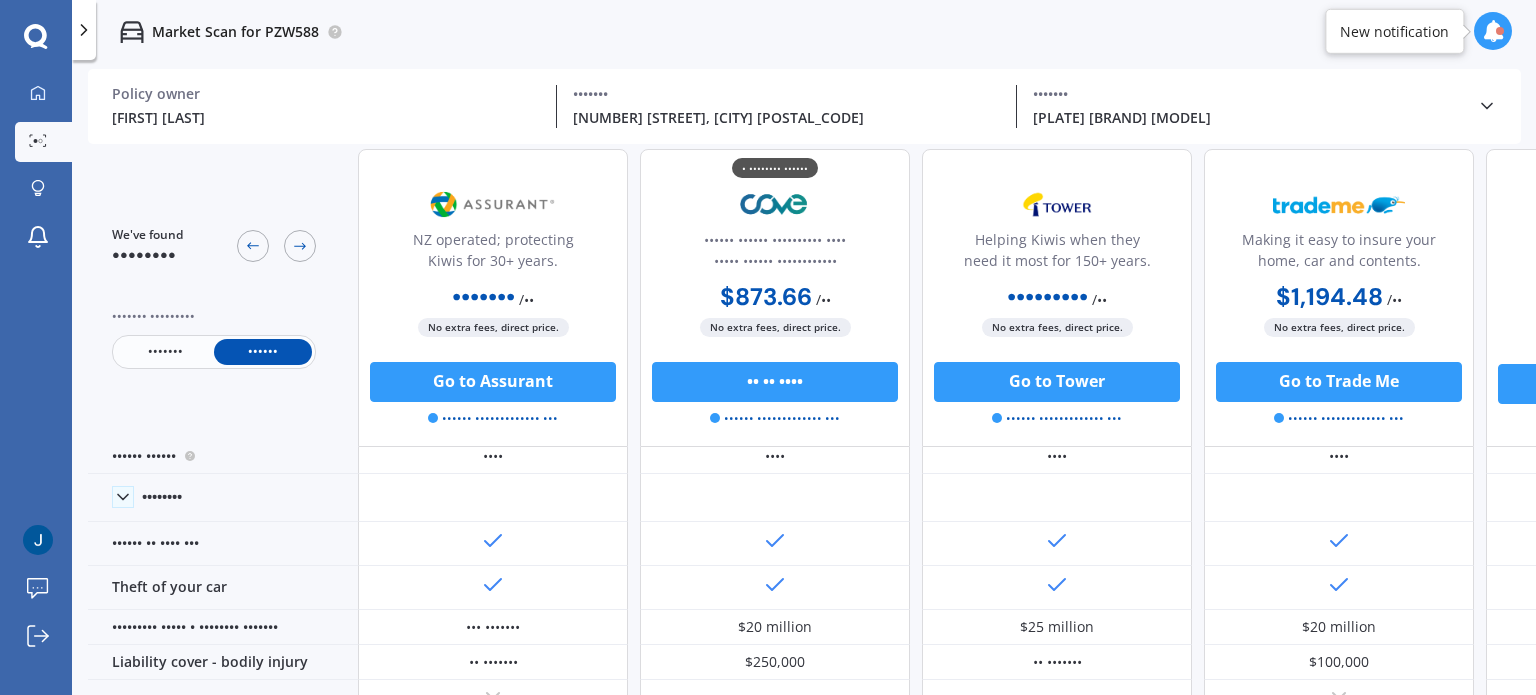 scroll, scrollTop: 0, scrollLeft: 0, axis: both 